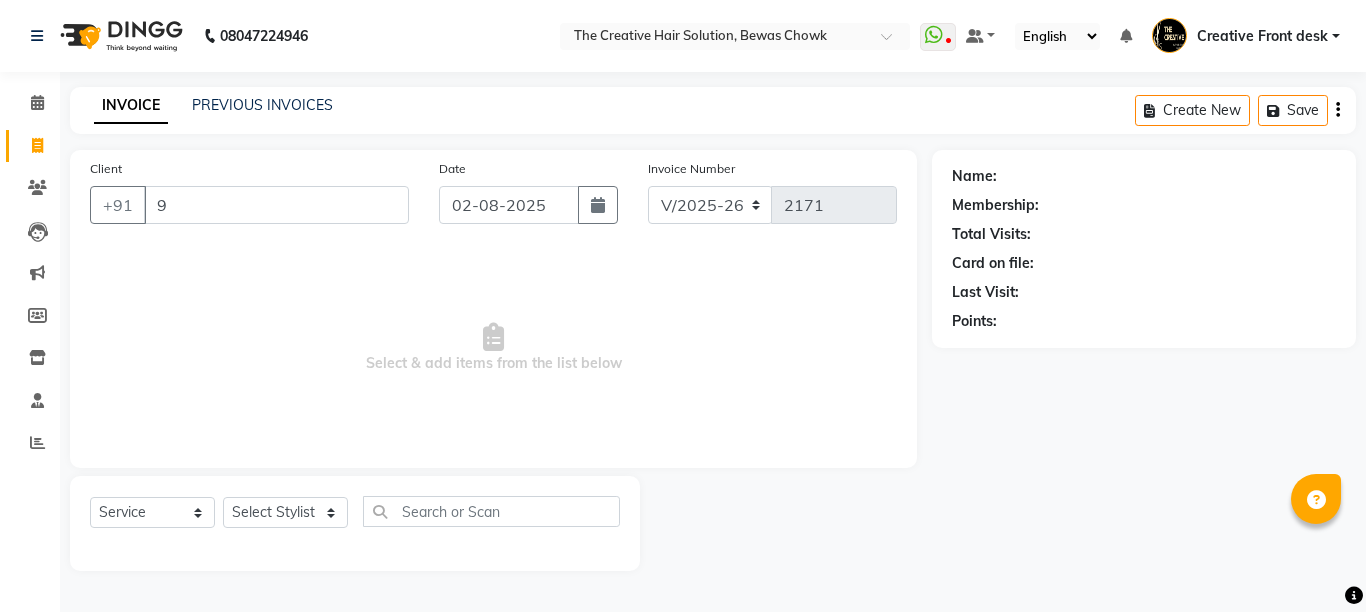 select on "146" 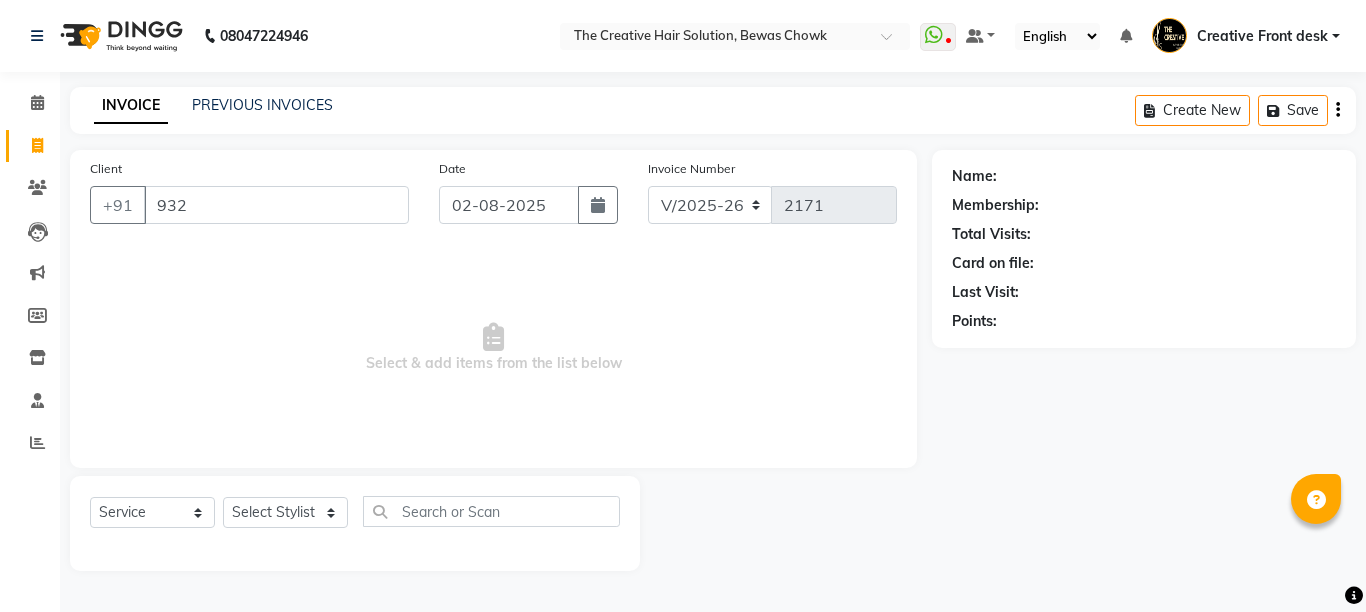 scroll, scrollTop: 0, scrollLeft: 0, axis: both 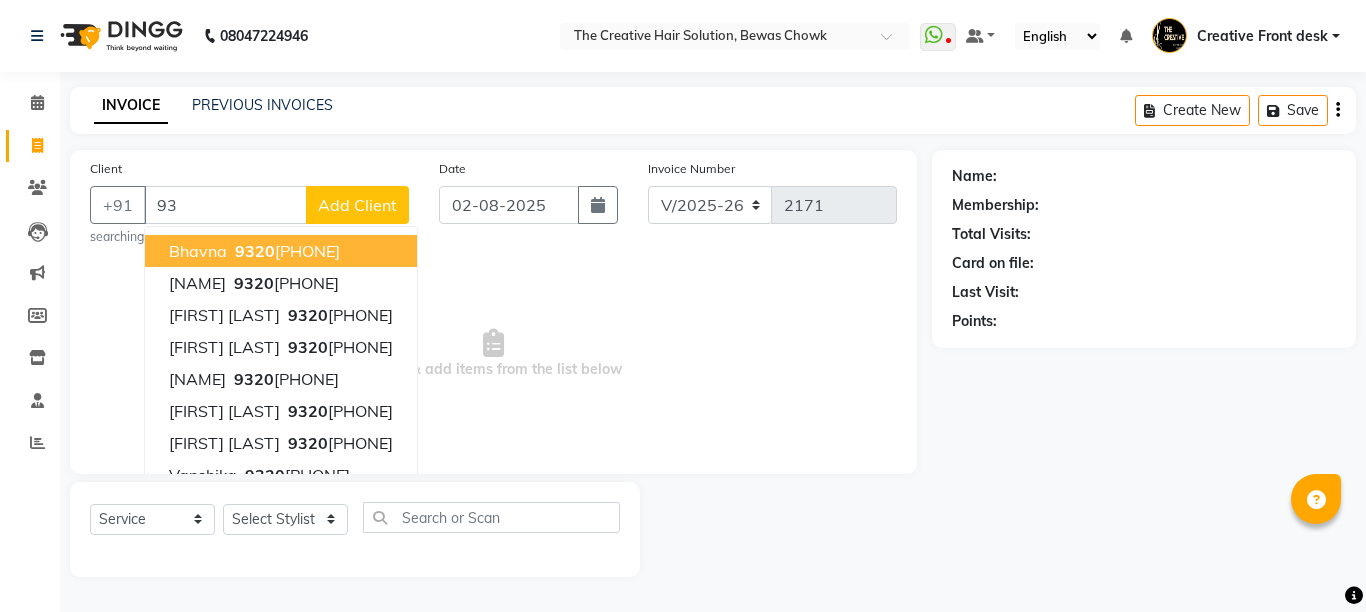 type on "9" 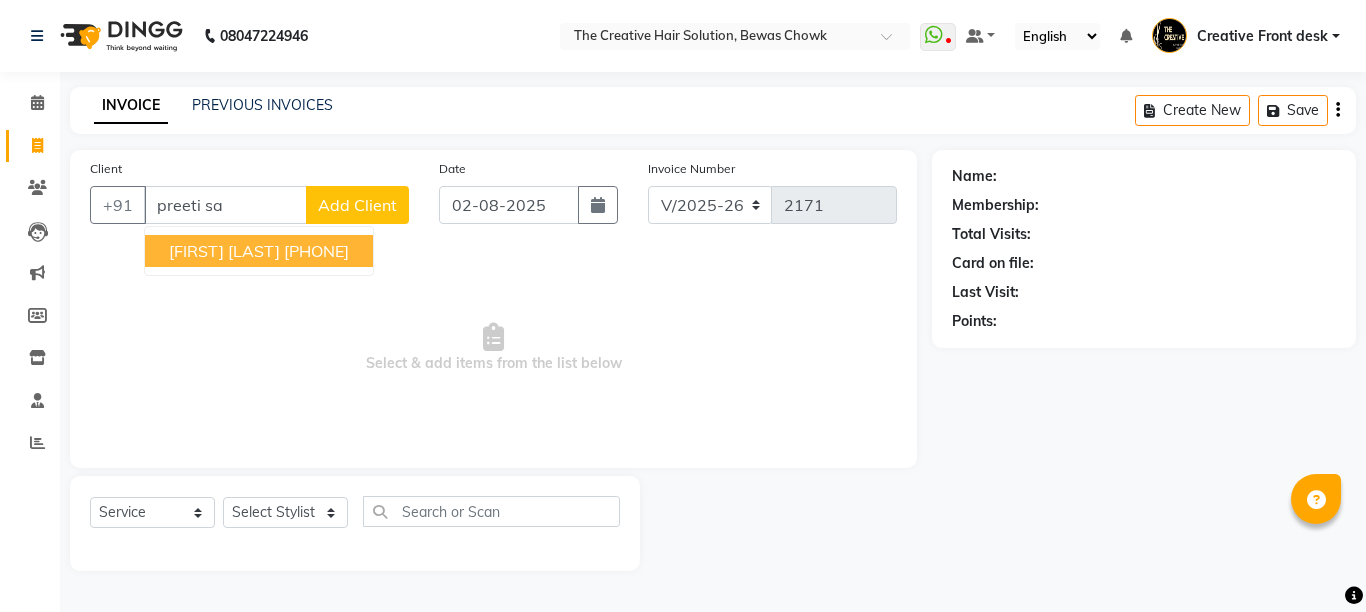 click on "[FIRST] [LAST]" at bounding box center [224, 251] 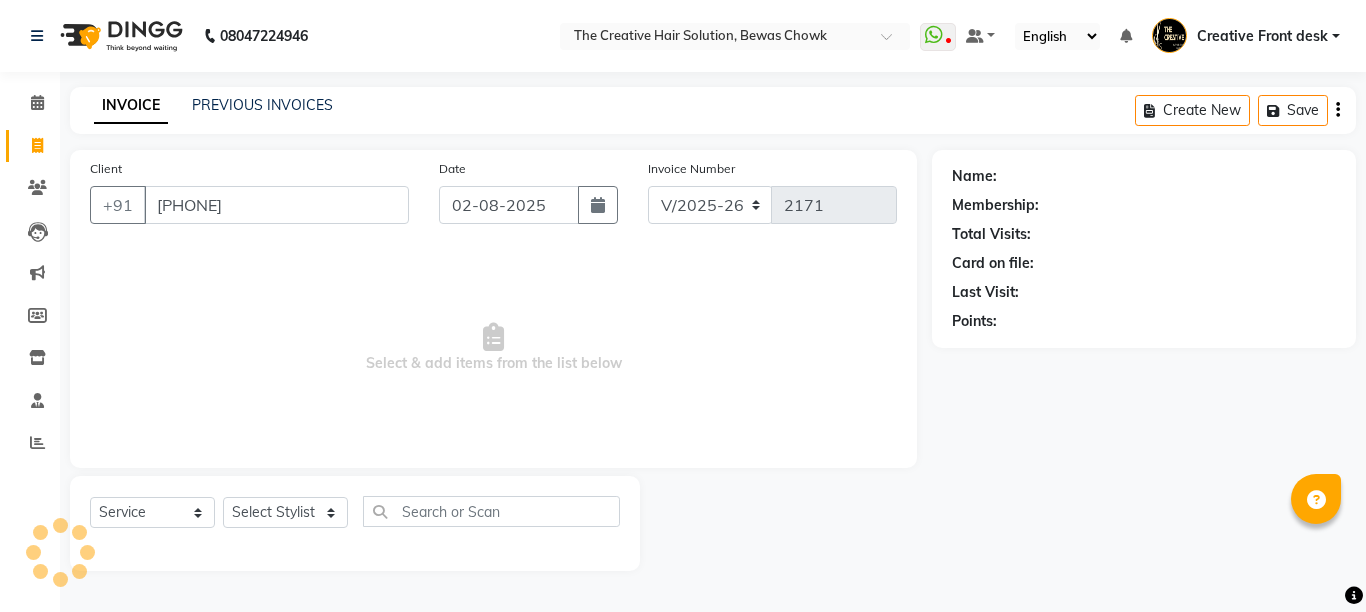 type on "[PHONE]" 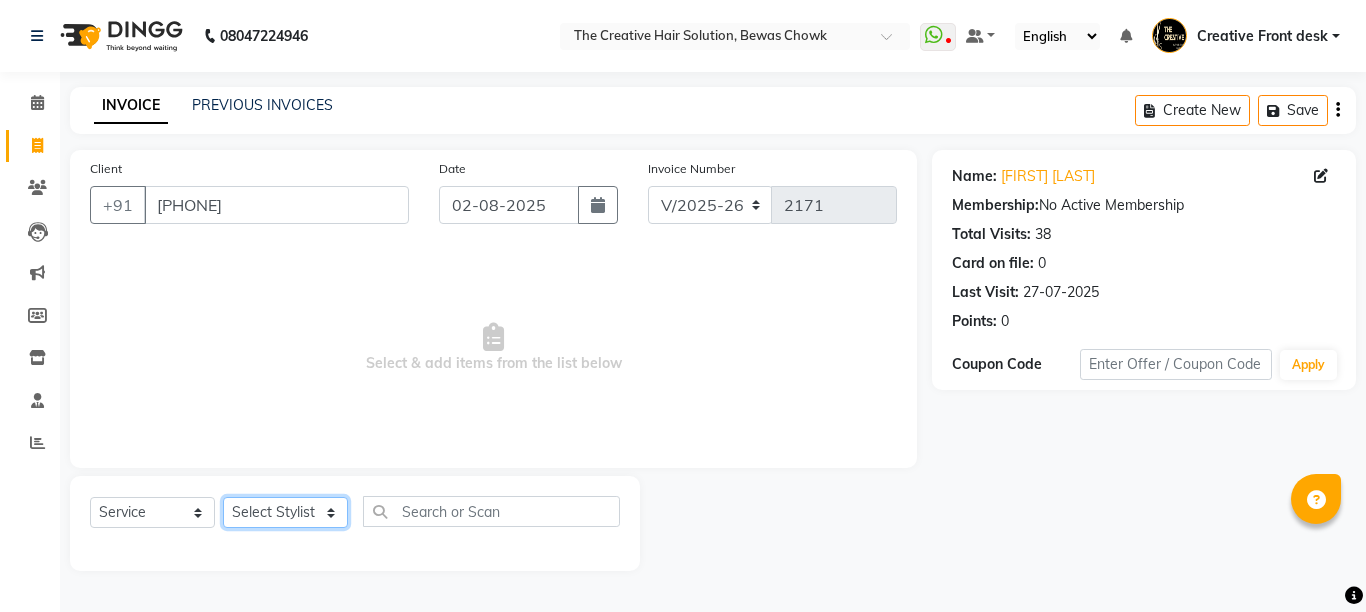 click on "Select Stylist Ankit Creative Front desk Deepak Firoz Geeta Golu Nisha Prince Priyanka Satyam Savita Shivam Shubham Sonu Sir Swapnil Taruna Panjwani Umesh Vidya" 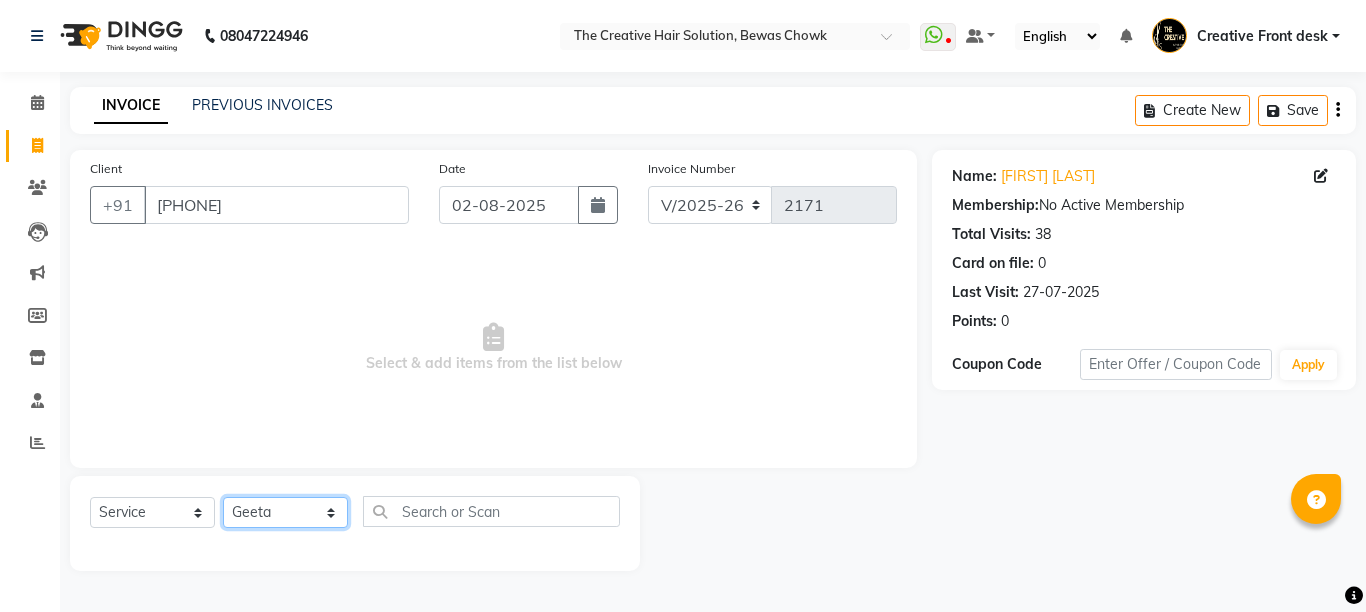 click on "Select Stylist Ankit Creative Front desk Deepak Firoz Geeta Golu Nisha Prince Priyanka Satyam Savita Shivam Shubham Sonu Sir Swapnil Taruna Panjwani Umesh Vidya" 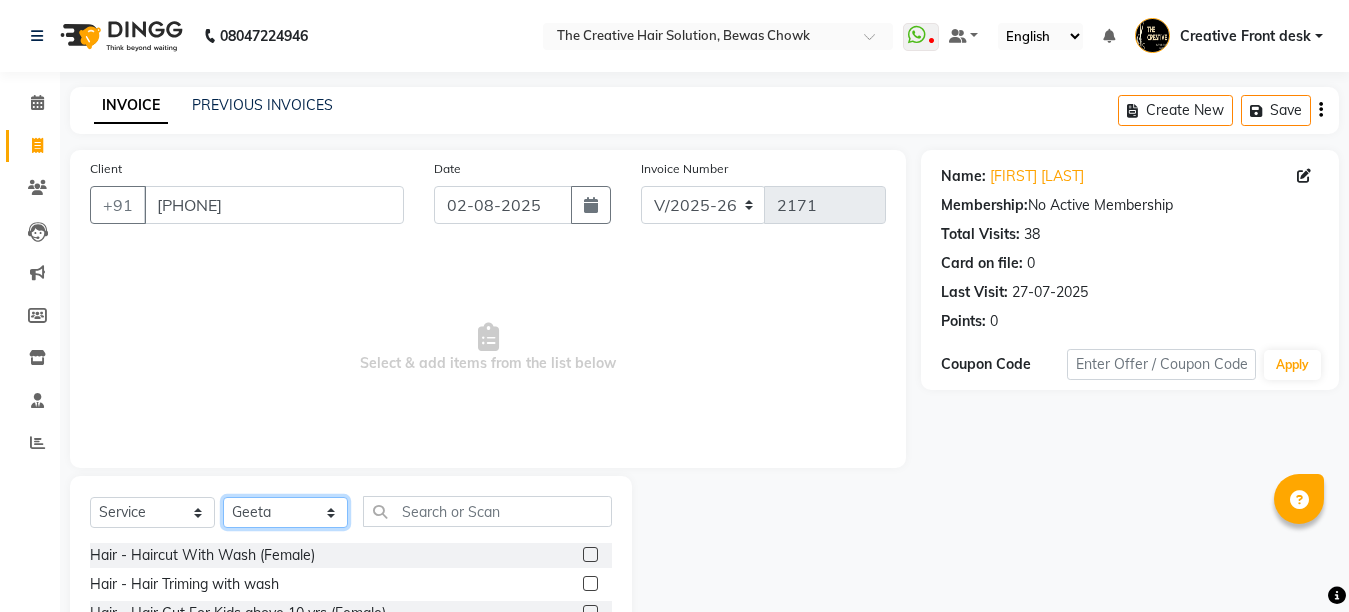 click on "Select Stylist Ankit Creative Front desk Deepak Firoz Geeta Golu Nisha Prince Priyanka Satyam Savita Shivam Shubham Sonu Sir Swapnil Taruna Panjwani Umesh Vidya" 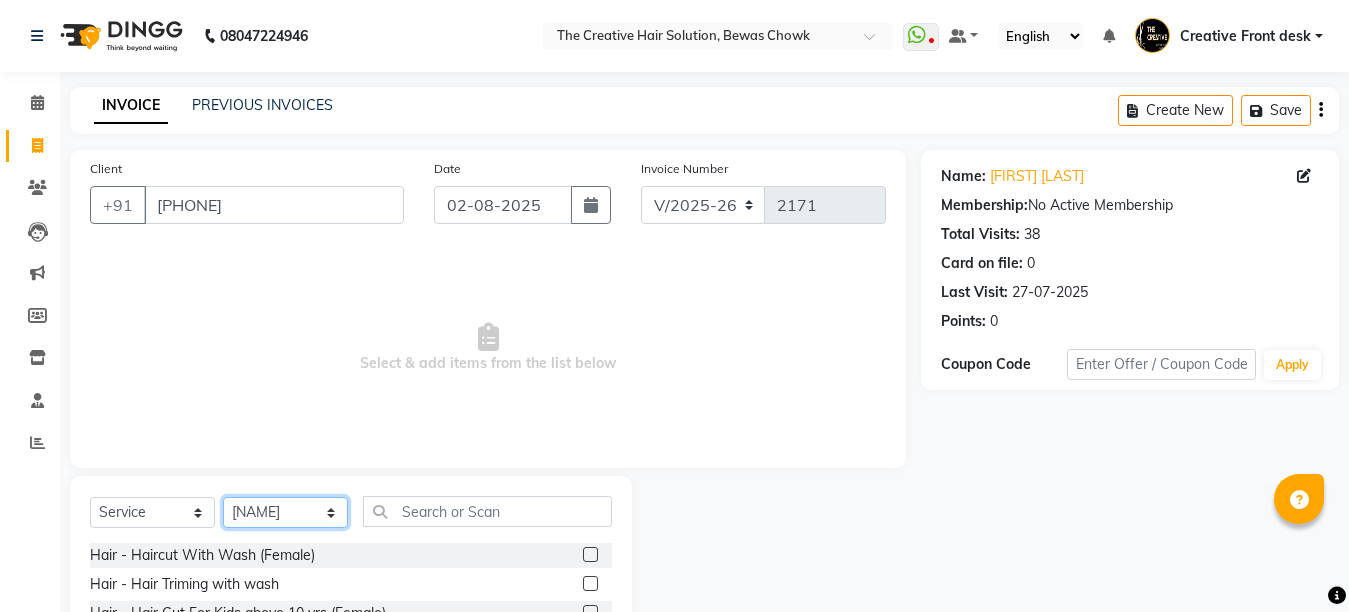 click on "Select Stylist Ankit Creative Front desk Deepak Firoz Geeta Golu Nisha Prince Priyanka Satyam Savita Shivam Shubham Sonu Sir Swapnil Taruna Panjwani Umesh Vidya" 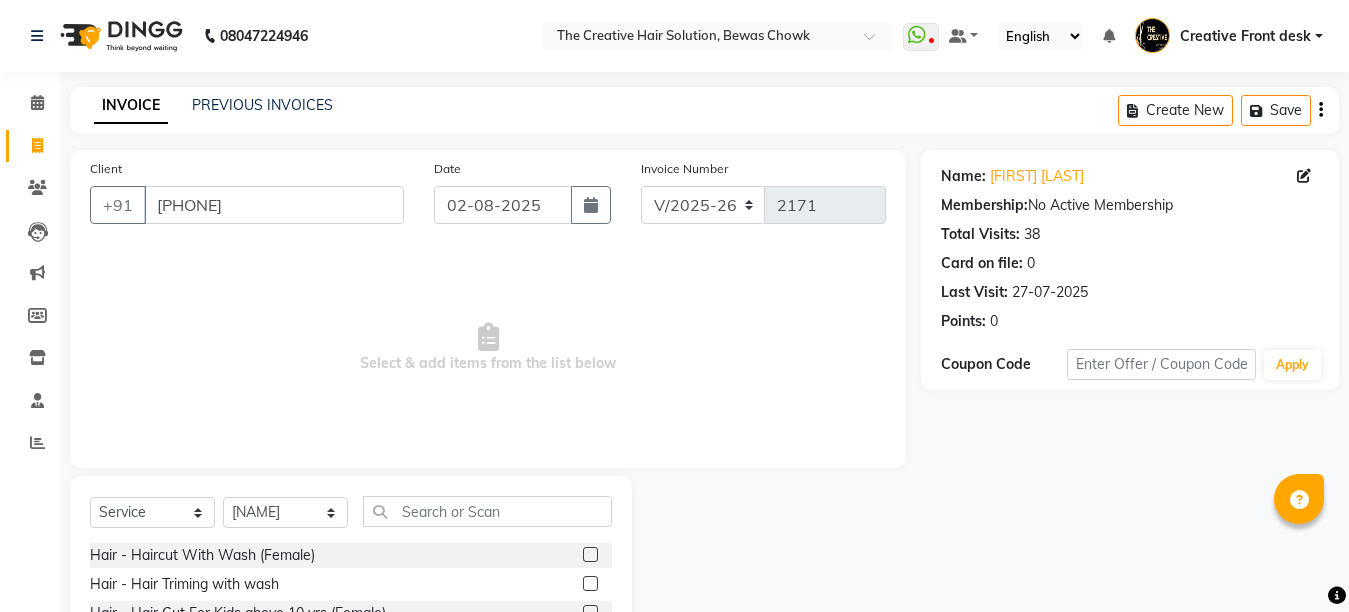 click on "Select & add items from the list below" at bounding box center [488, 348] 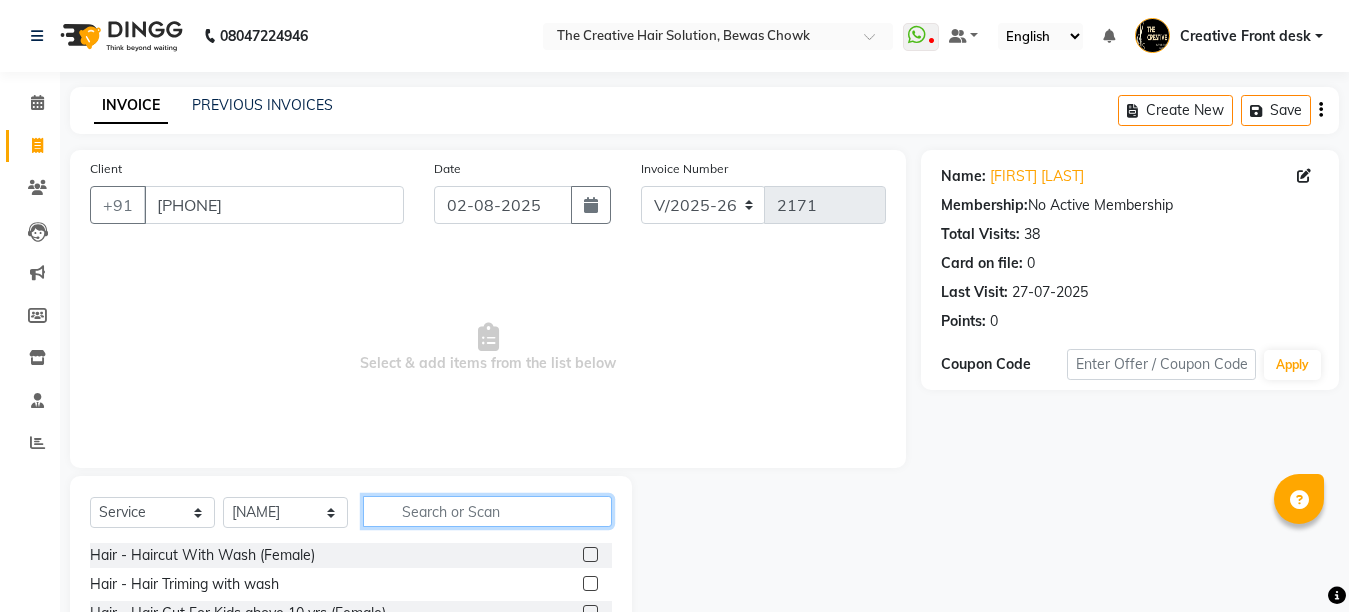 click 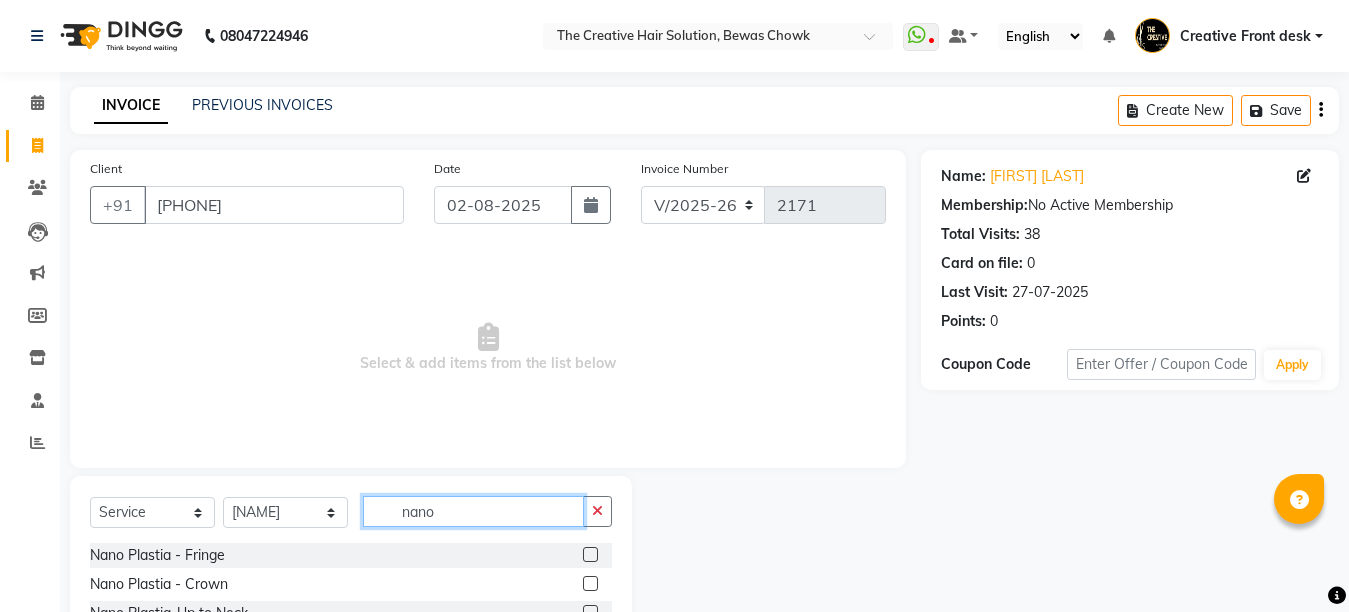 type on "nano" 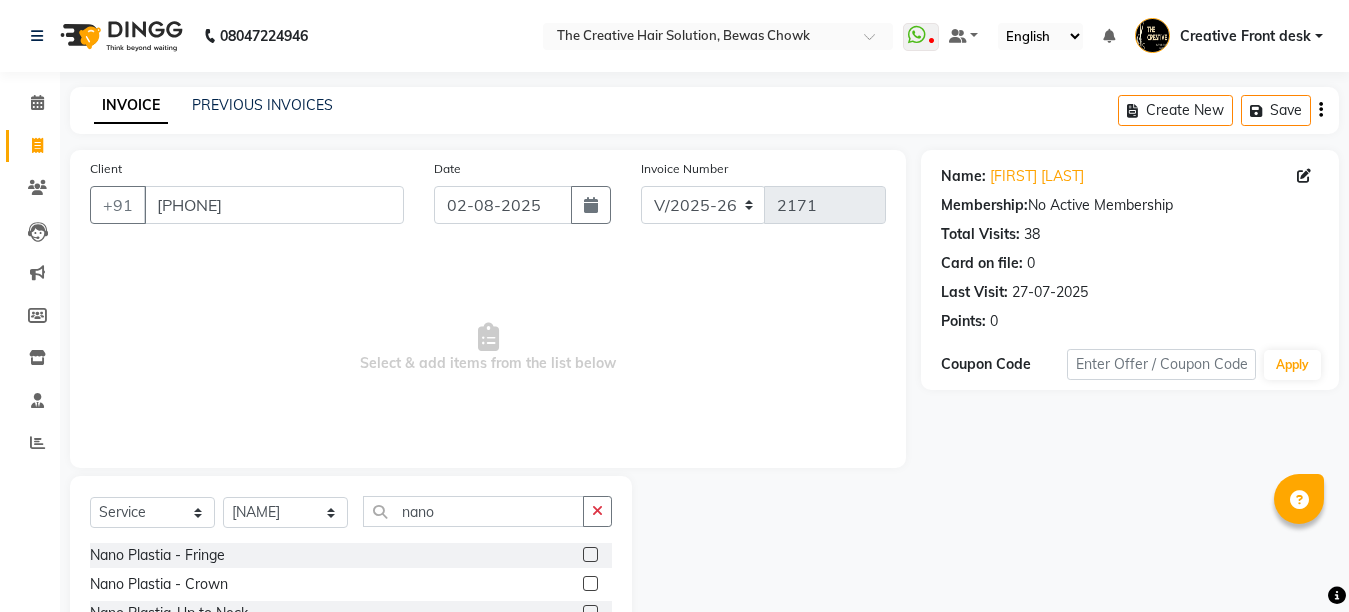 click 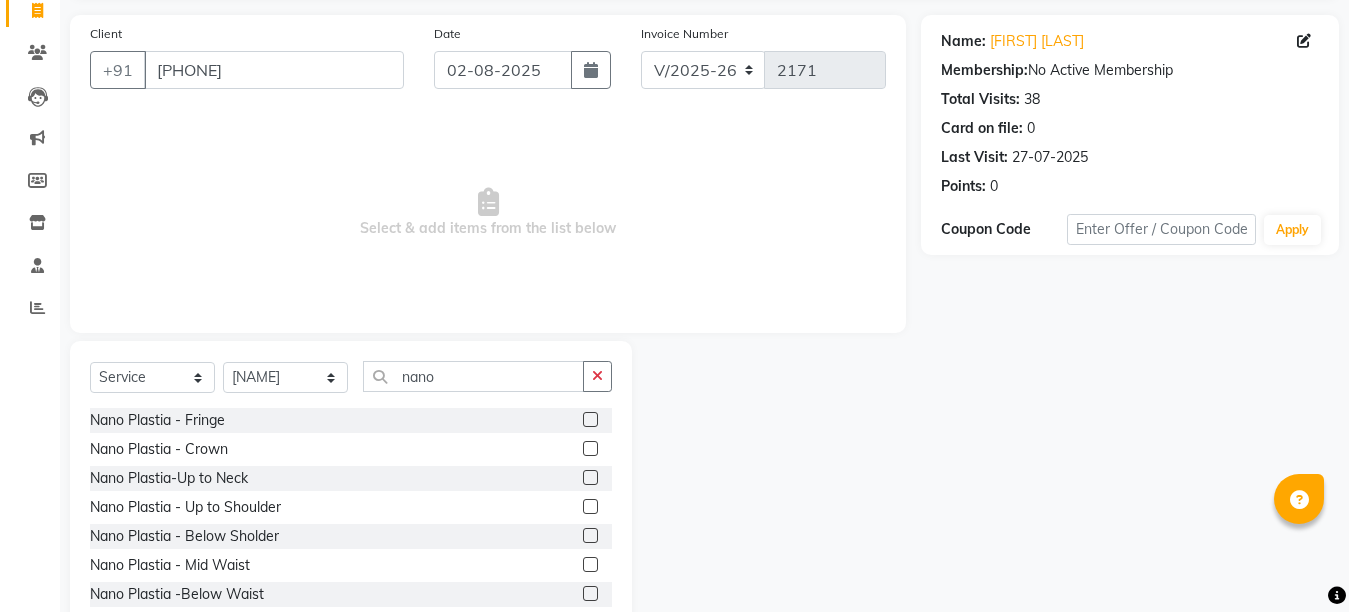 scroll, scrollTop: 189, scrollLeft: 0, axis: vertical 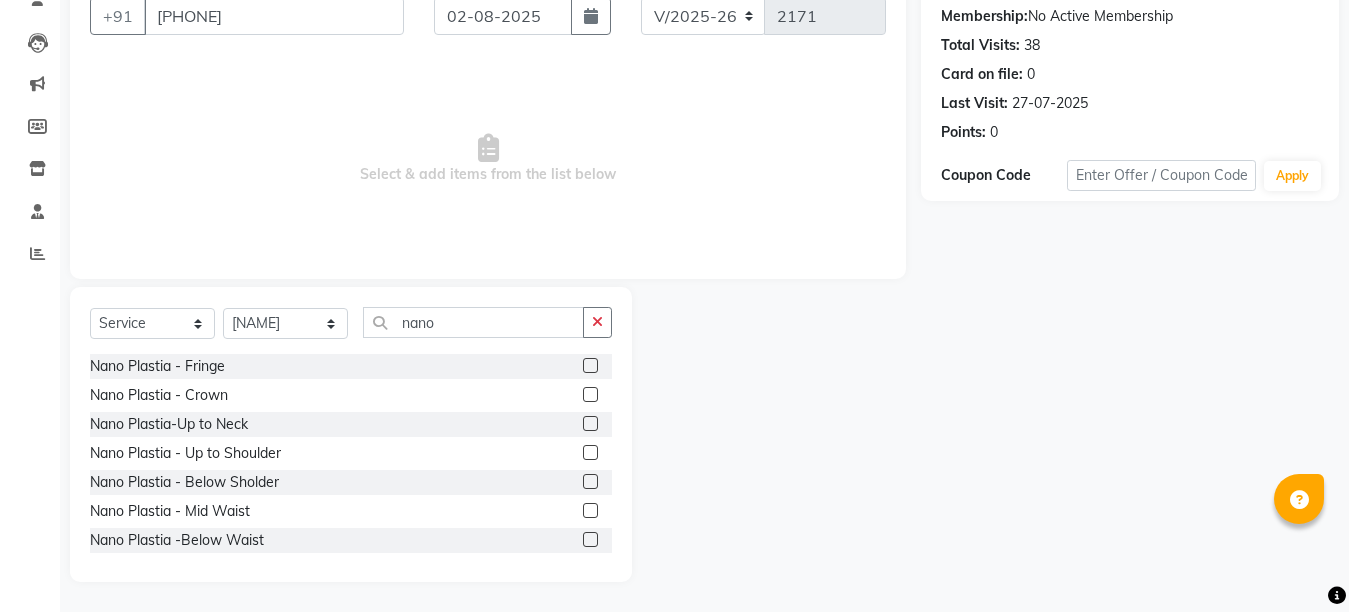 click 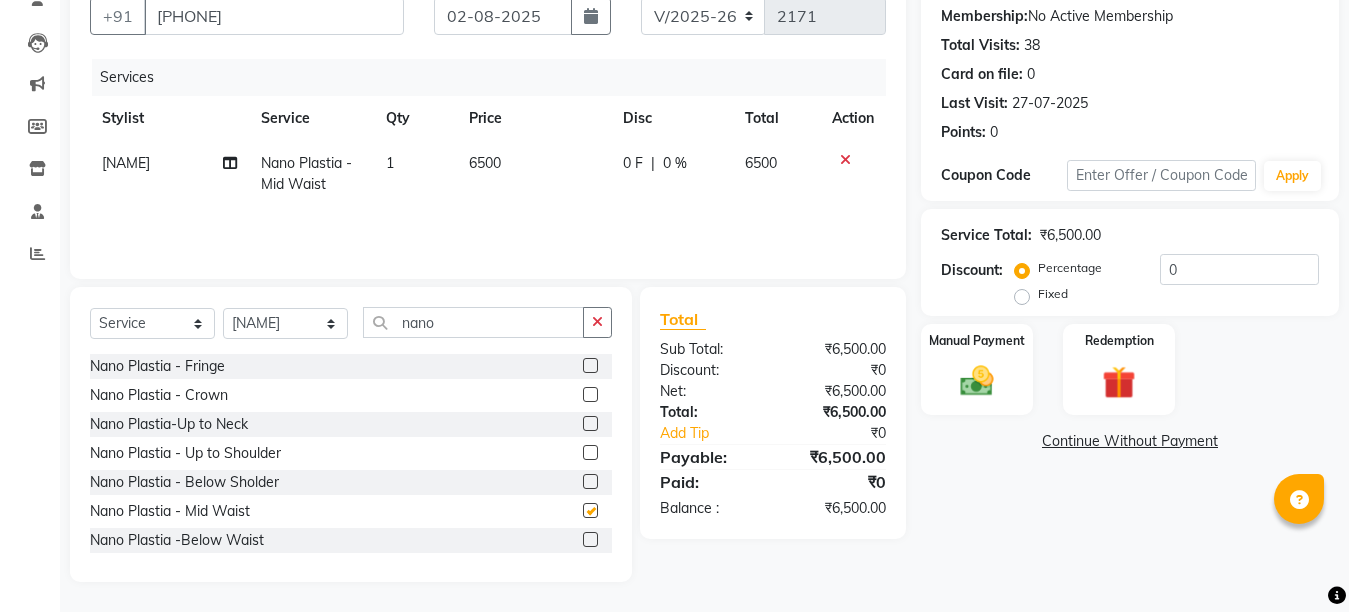 checkbox on "false" 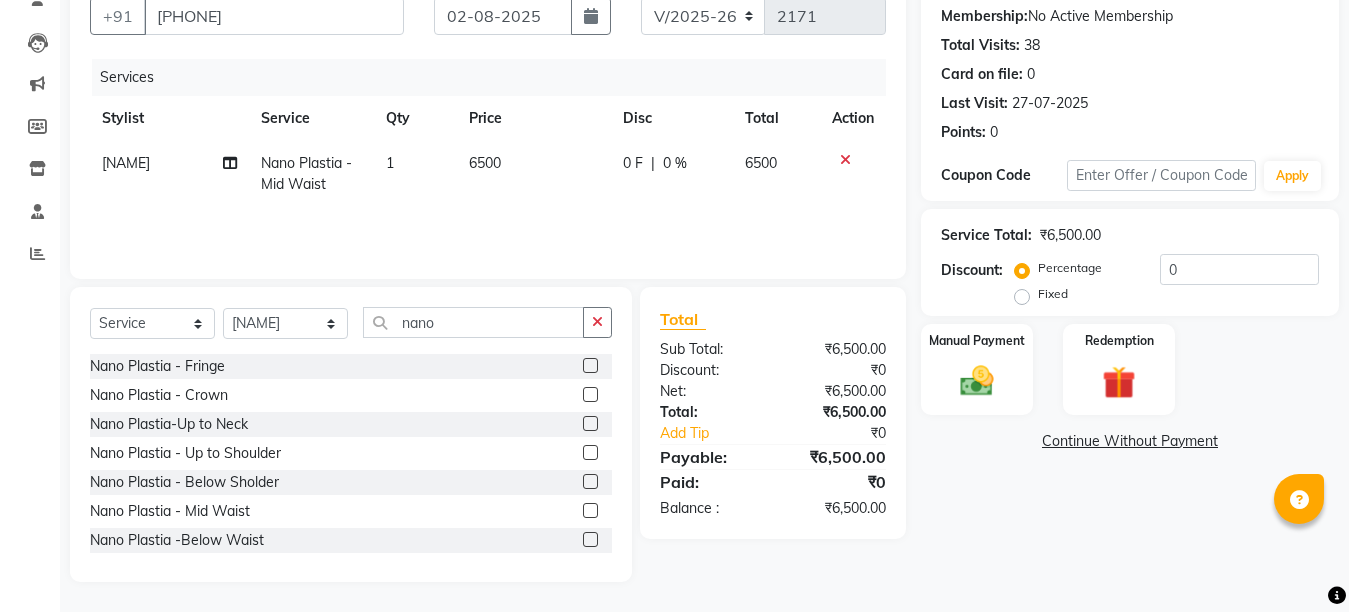 click on "6500" 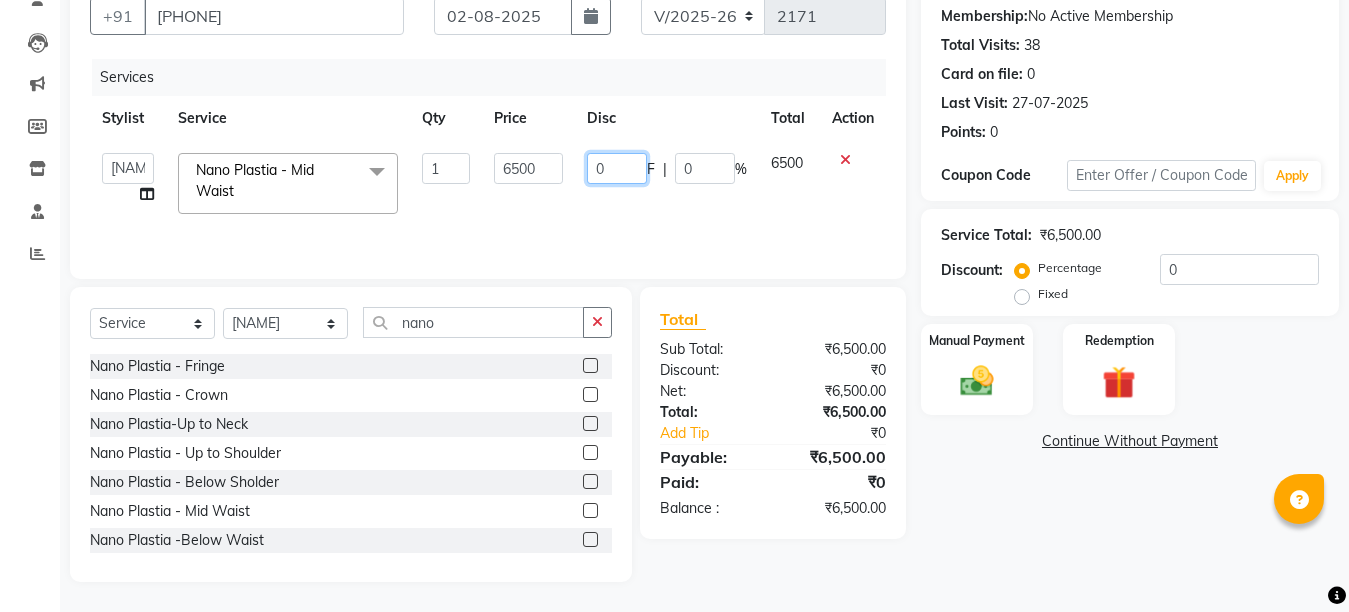 click on "0" 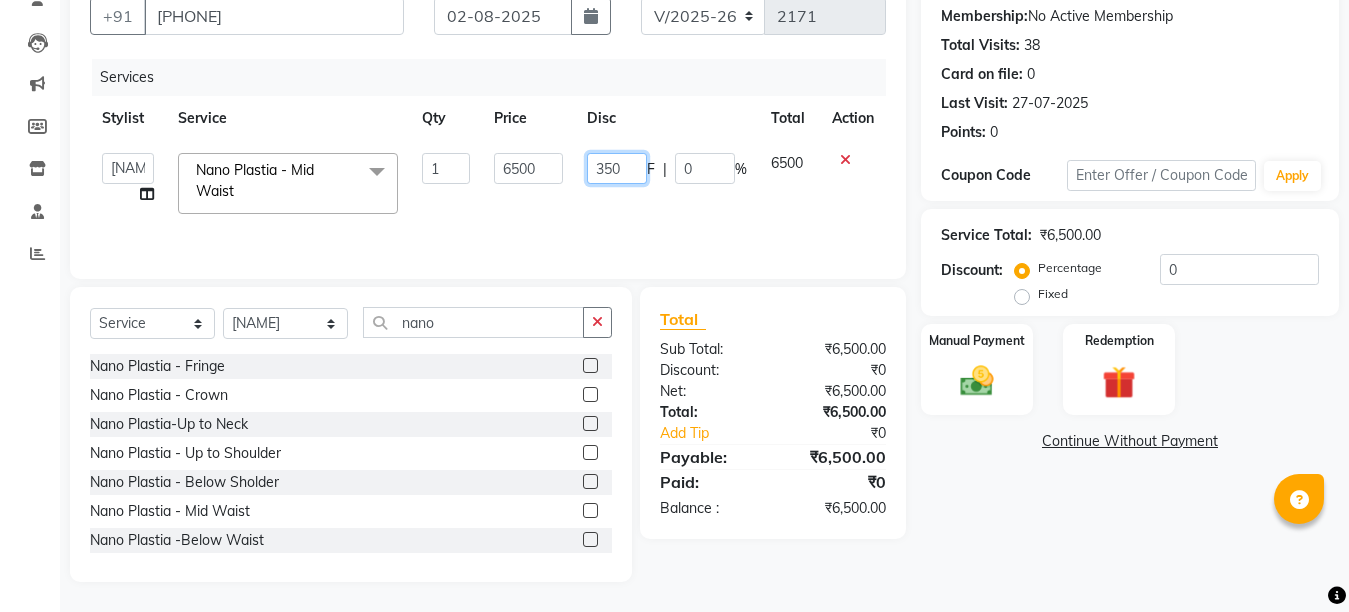 type on "3500" 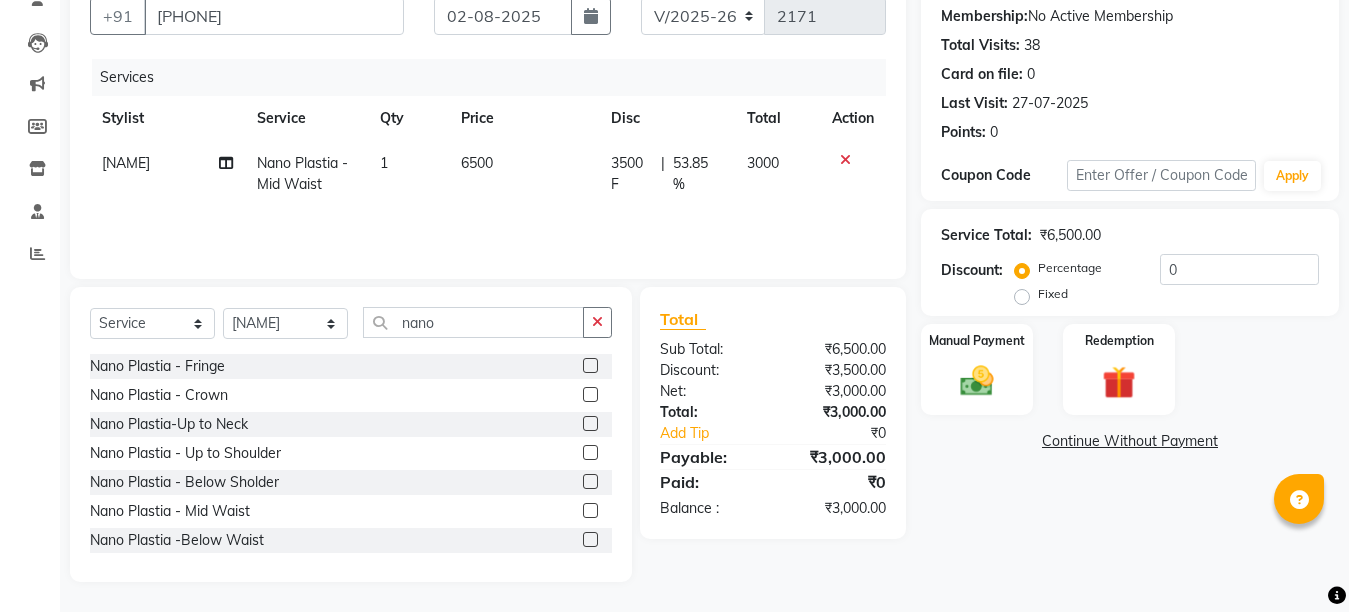 click on "Services Stylist Service Qty Price Disc Total Action Golu Nano  Plastia - Mid  Waist 1 6500 3500 F | 53.85 % 3000" 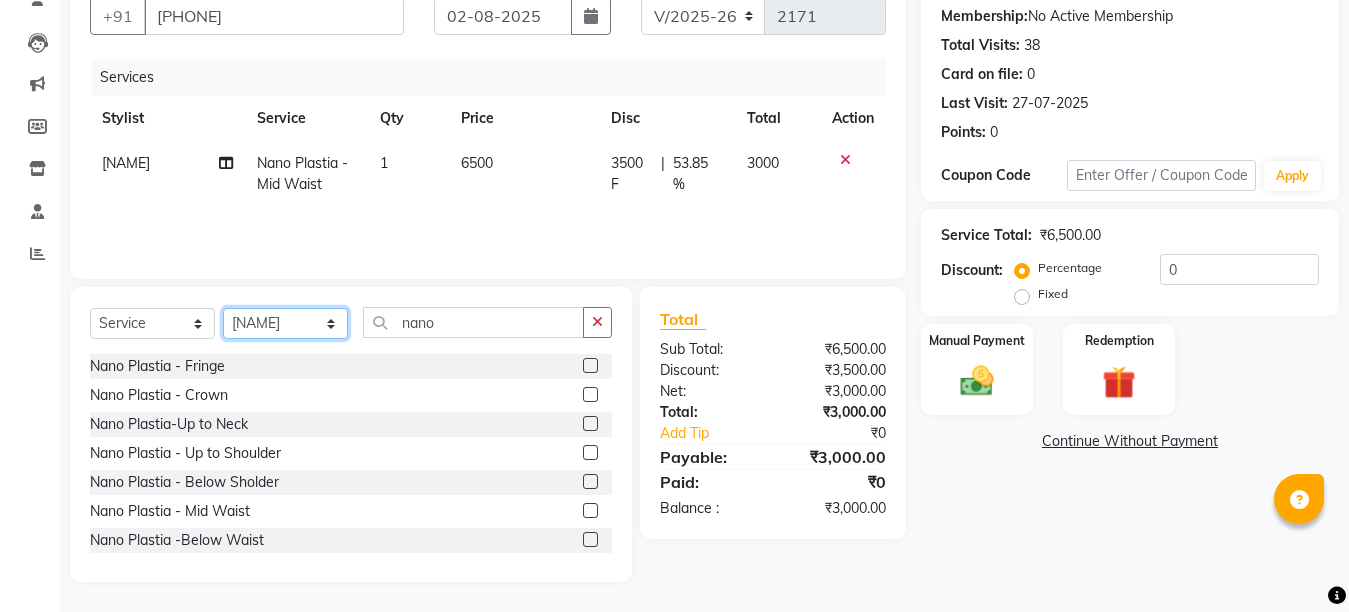 click on "Select Stylist Ankit Creative Front desk Deepak Firoz Geeta Golu Nisha Prince Priyanka Satyam Savita Shivam Shubham Sonu Sir Swapnil Taruna Panjwani Umesh Vidya" 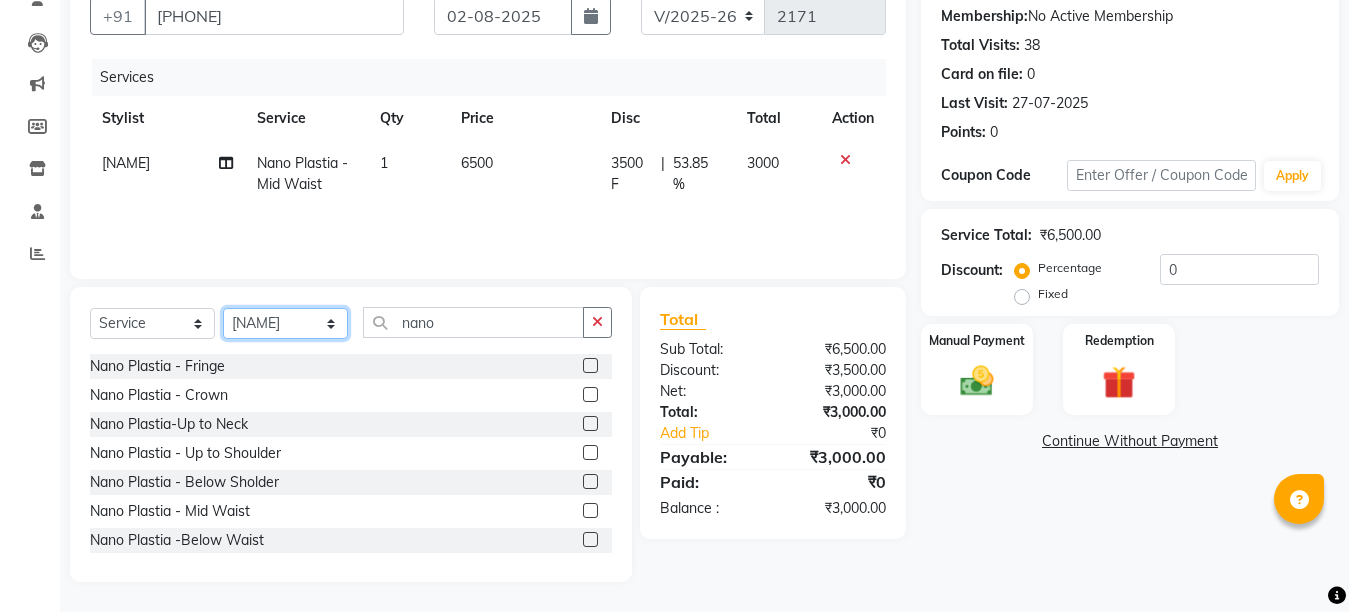 select on "28735" 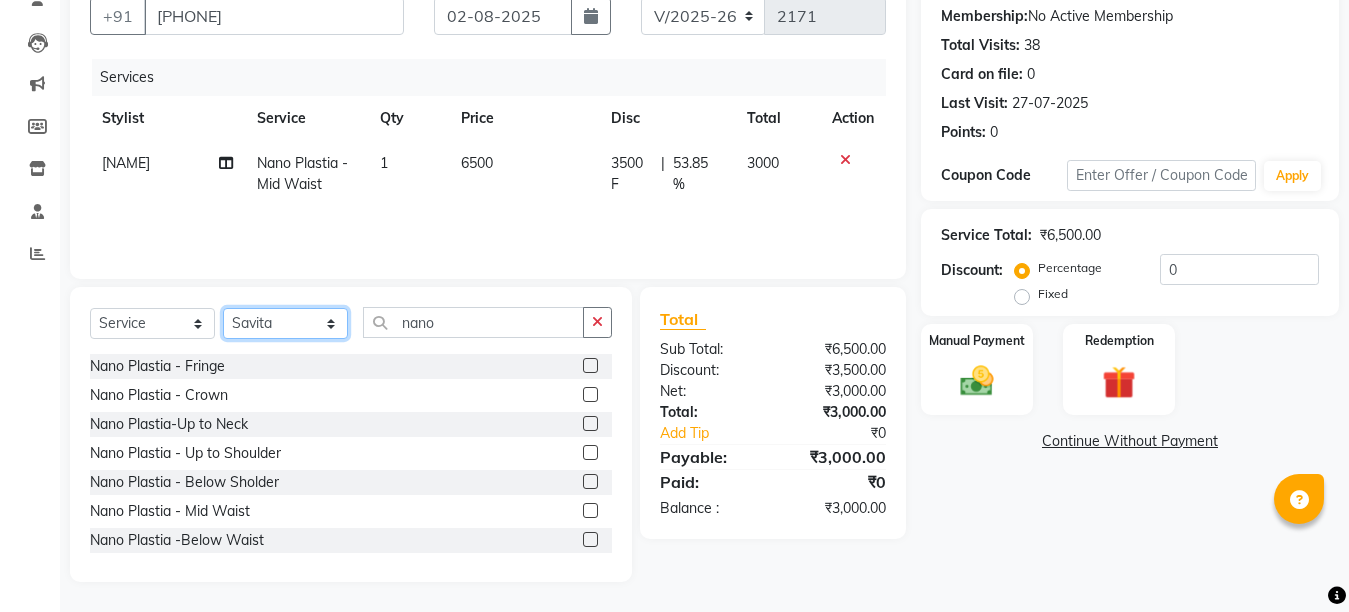 click on "Select Stylist Ankit Creative Front desk Deepak Firoz Geeta Golu Nisha Prince Priyanka Satyam Savita Shivam Shubham Sonu Sir Swapnil Taruna Panjwani Umesh Vidya" 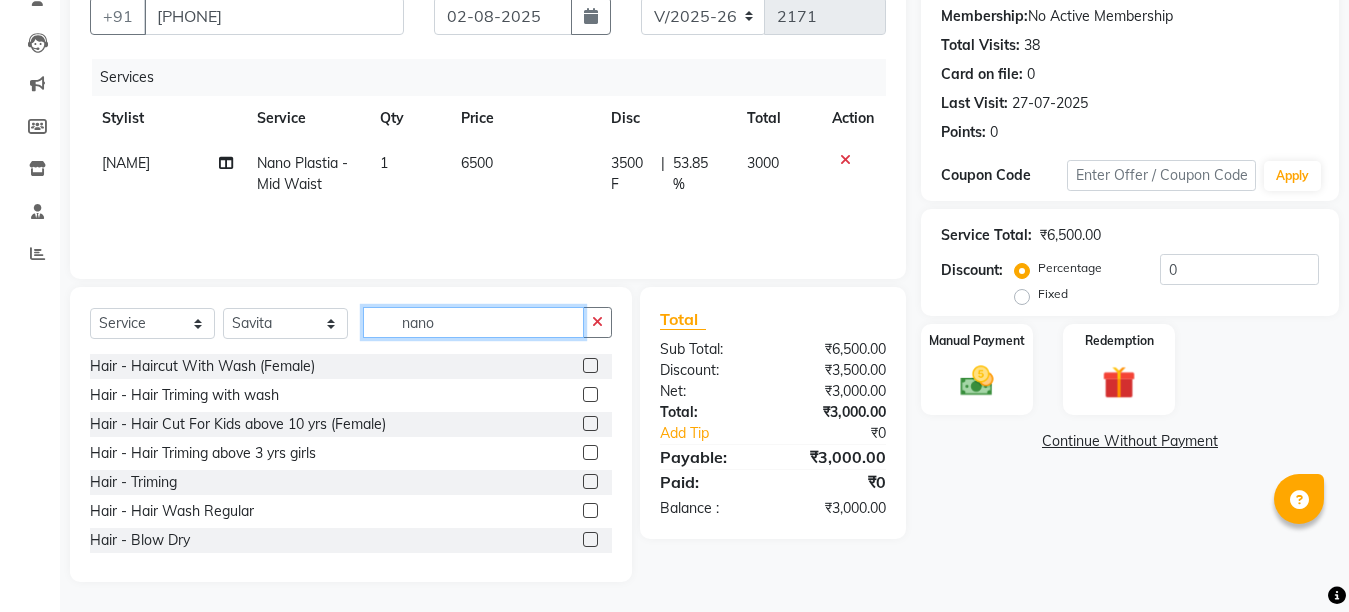 click on "nano" 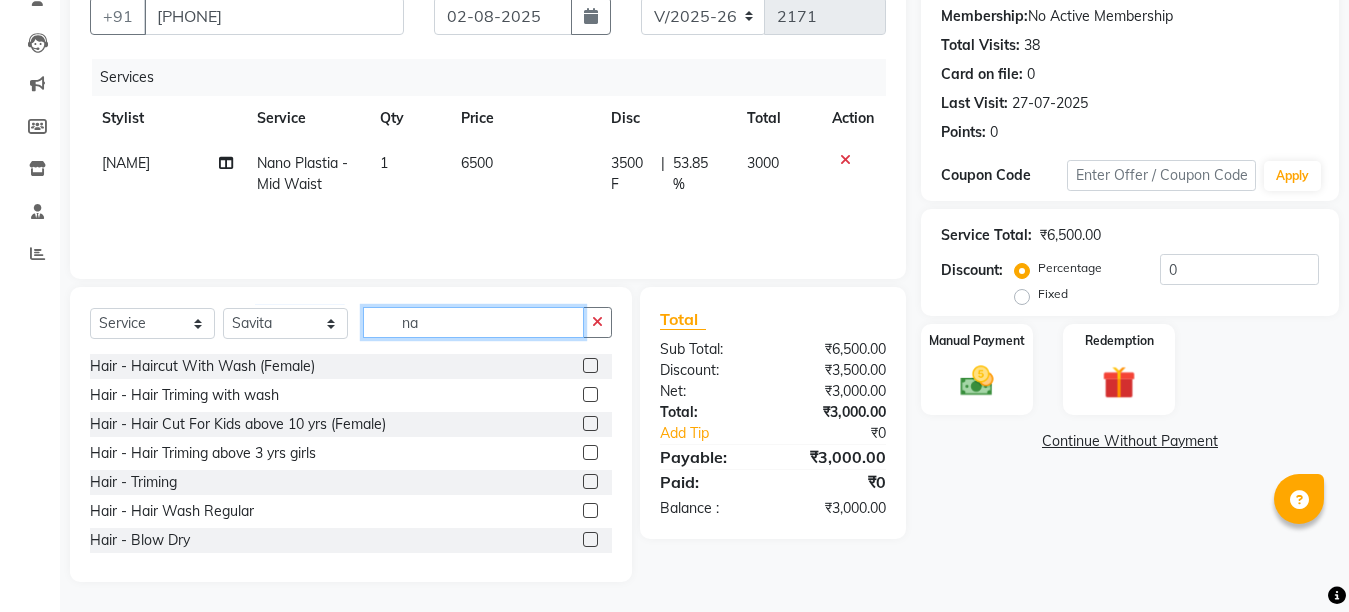 type on "n" 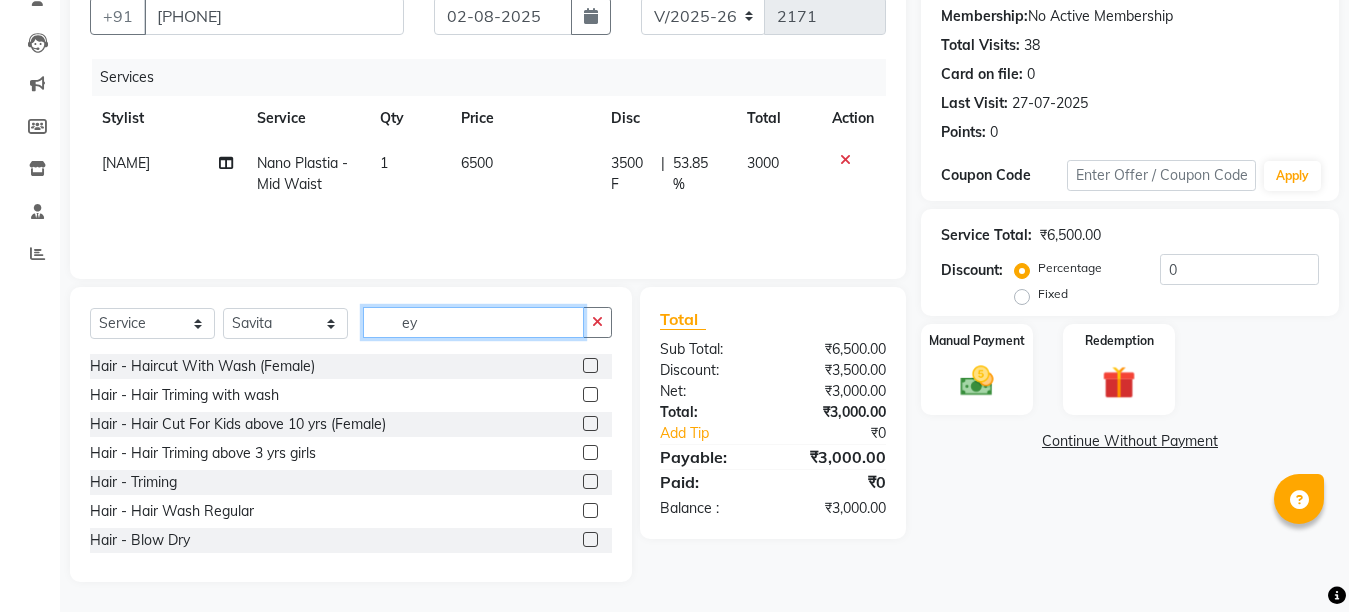 scroll, scrollTop: 146, scrollLeft: 0, axis: vertical 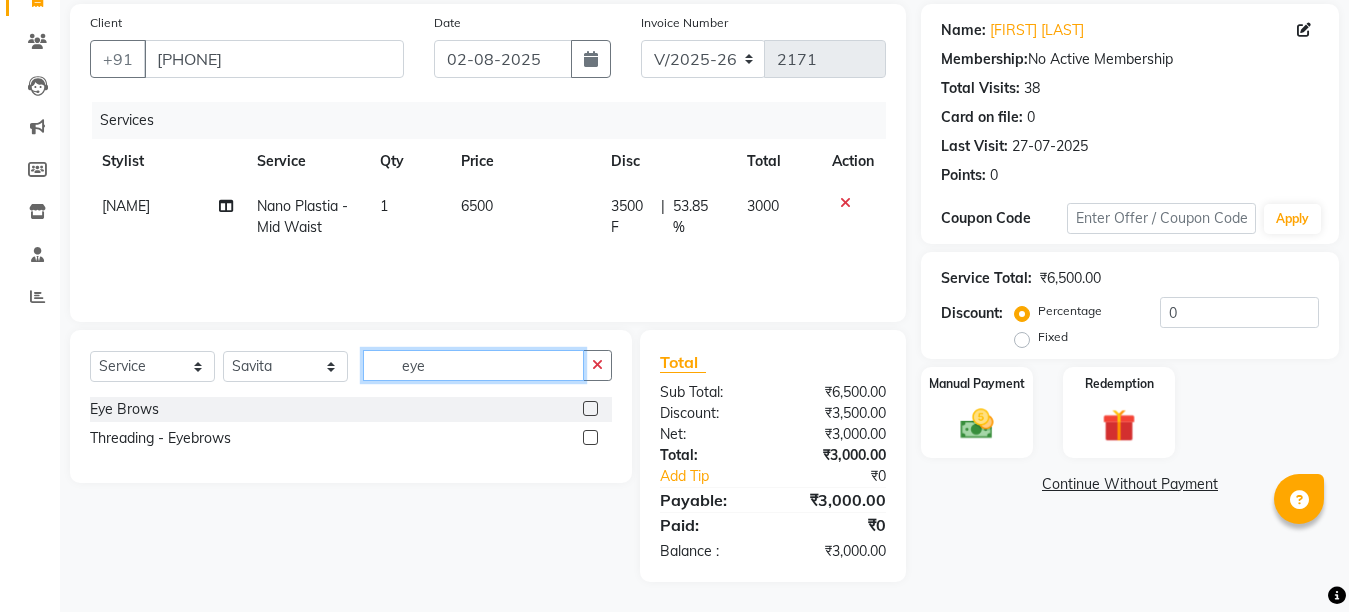 type on "eye" 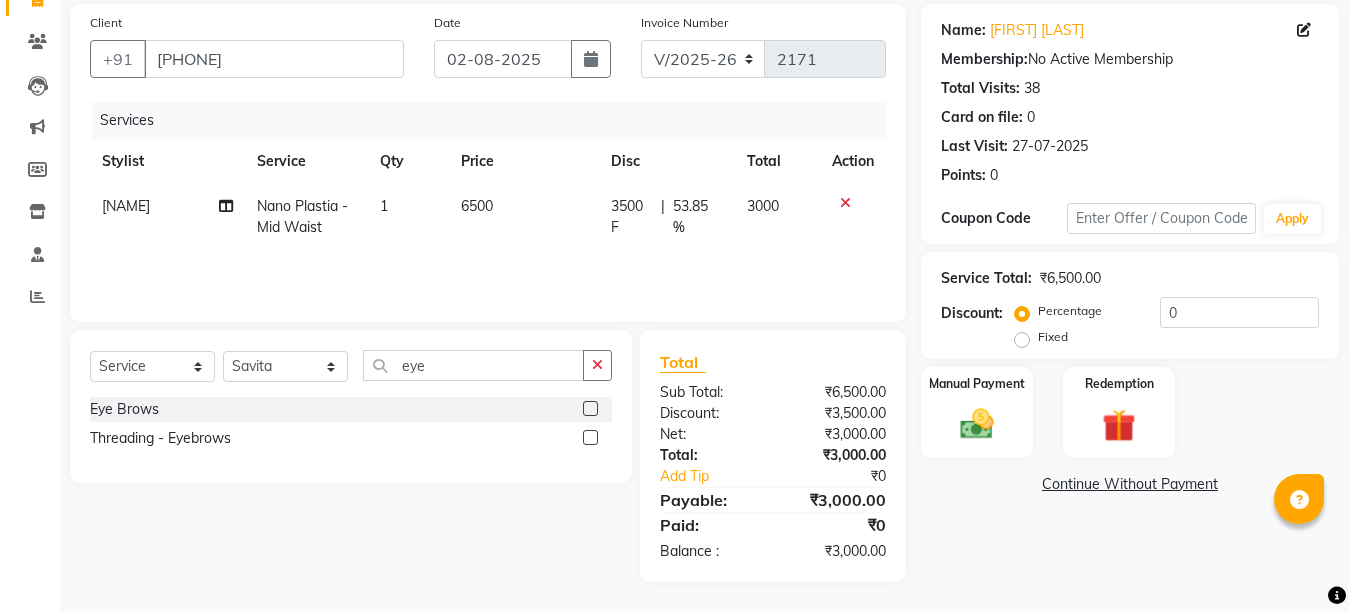 click 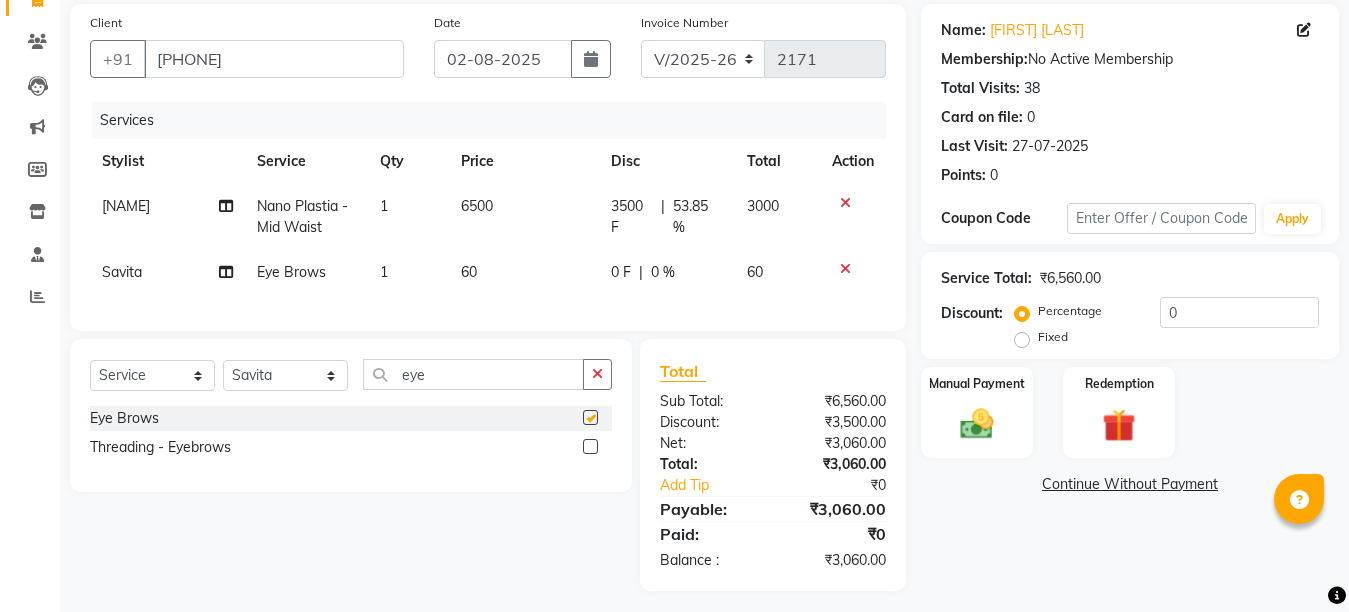 checkbox on "false" 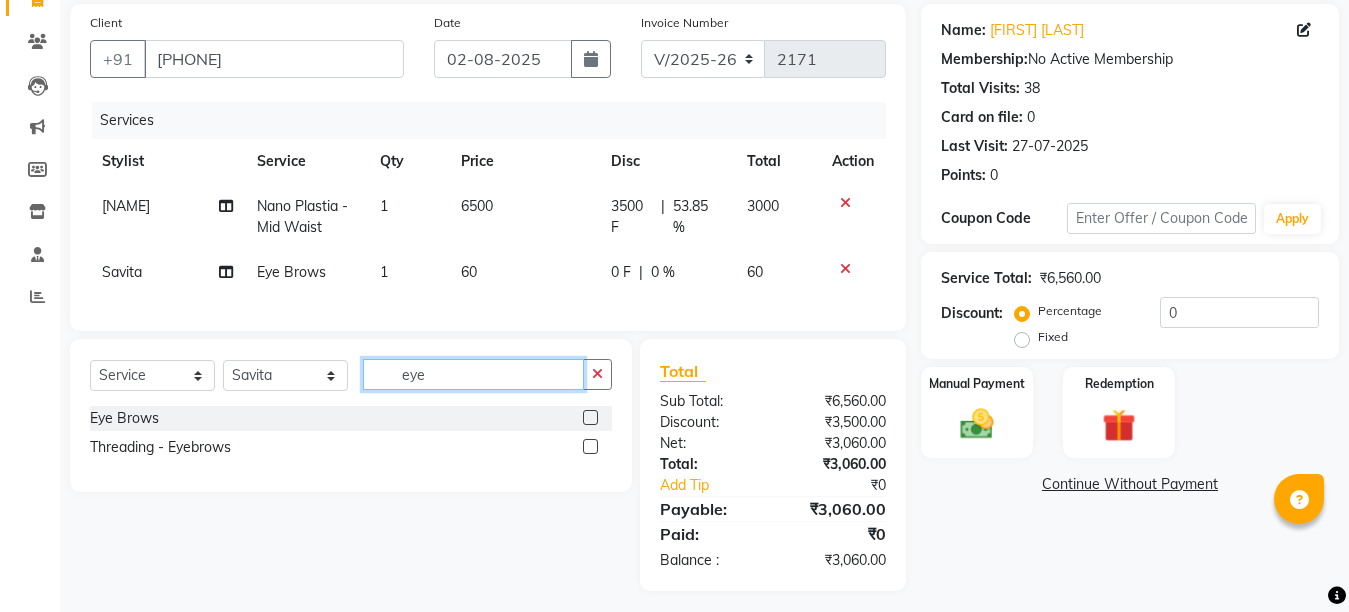 click on "eye" 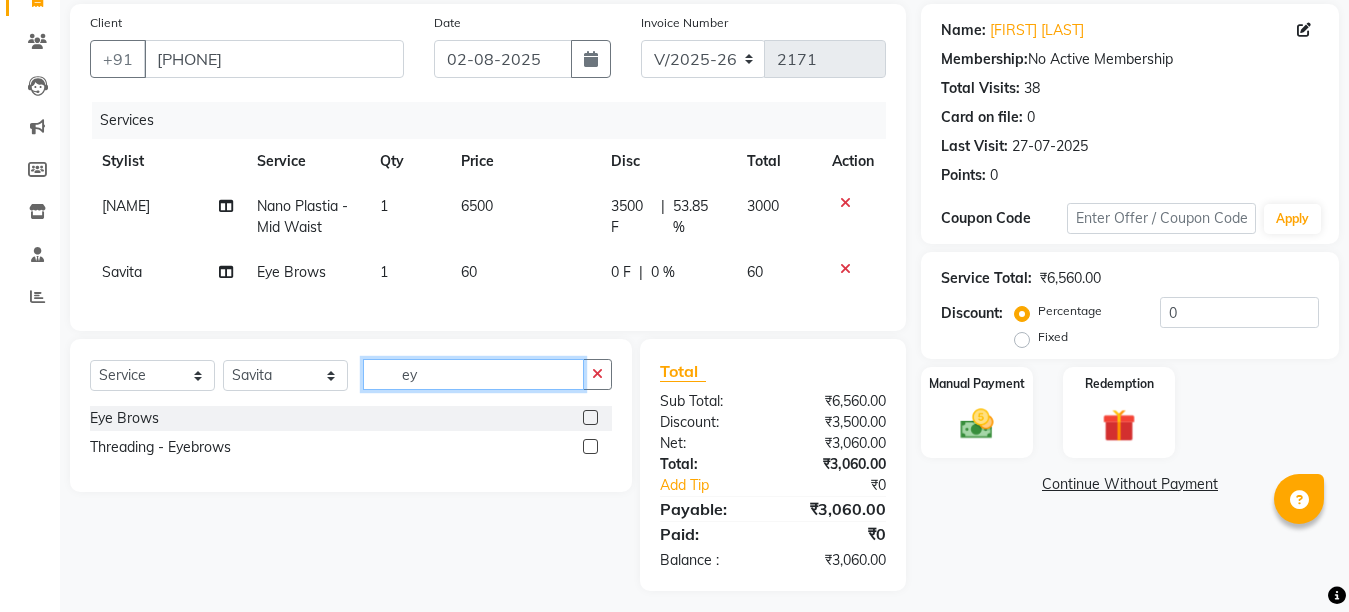 type on "e" 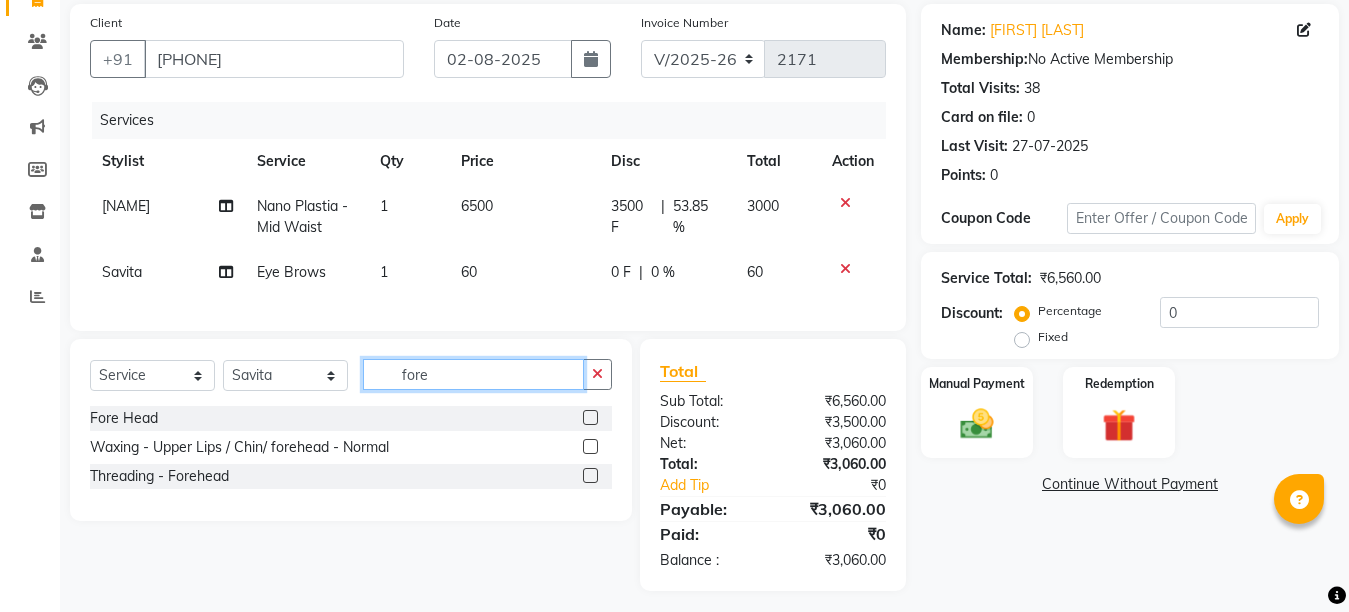 type on "fore" 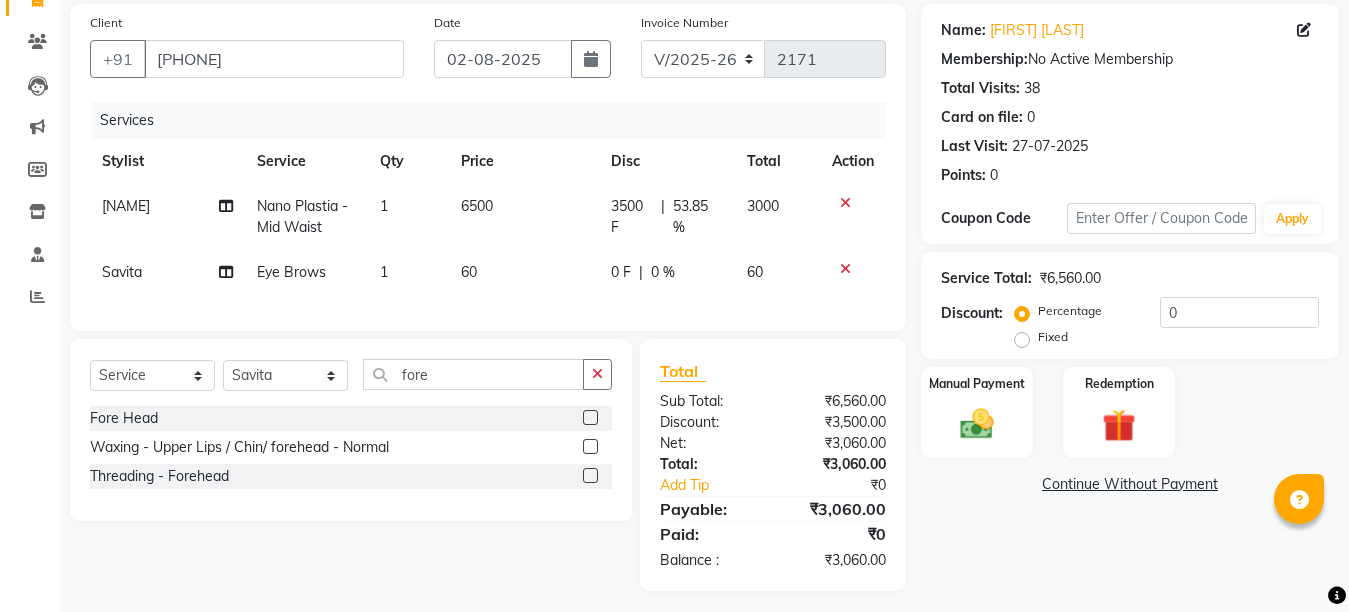 click 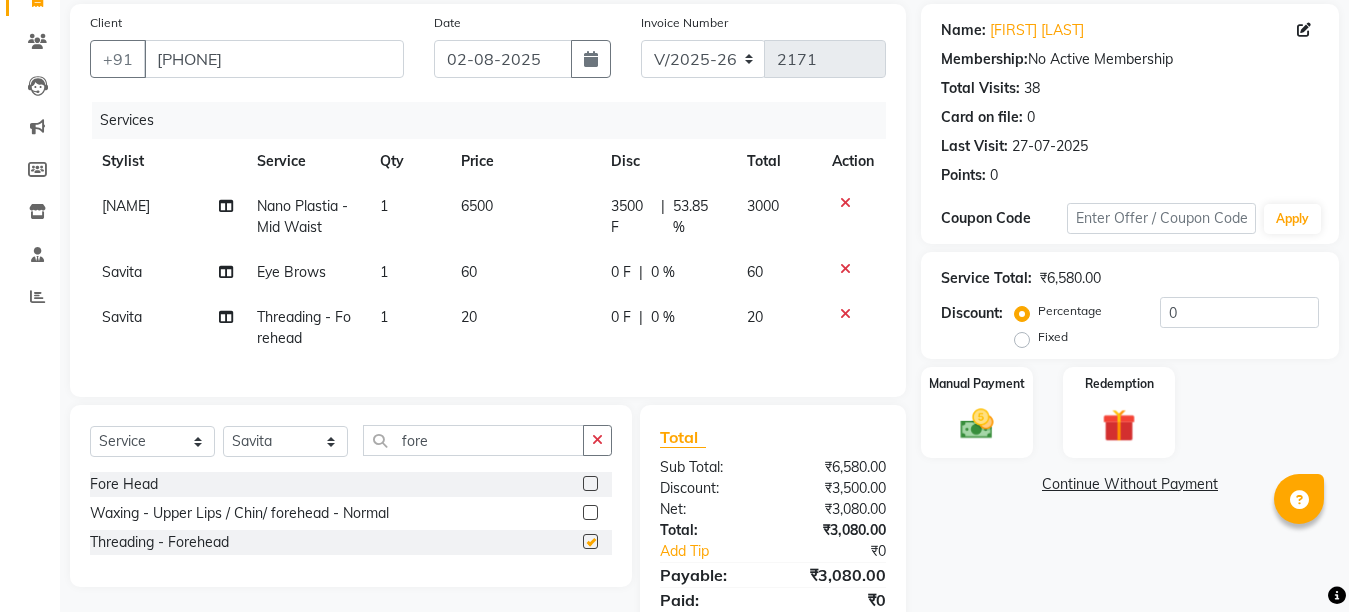 checkbox on "false" 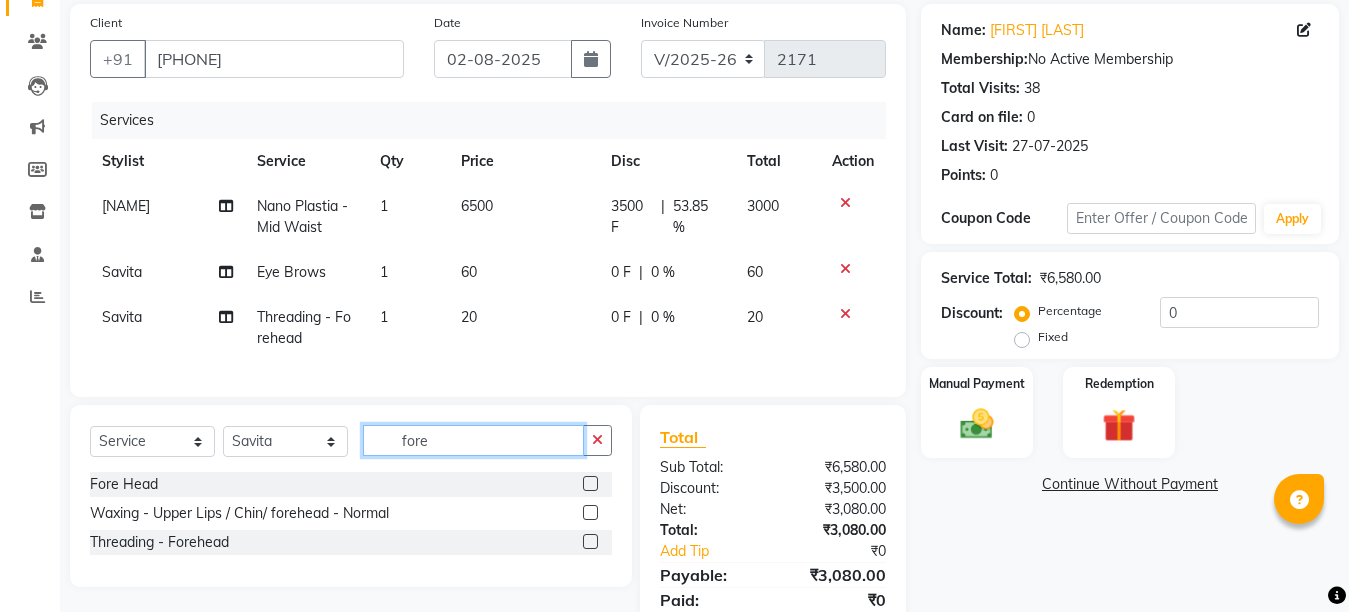 click on "fore" 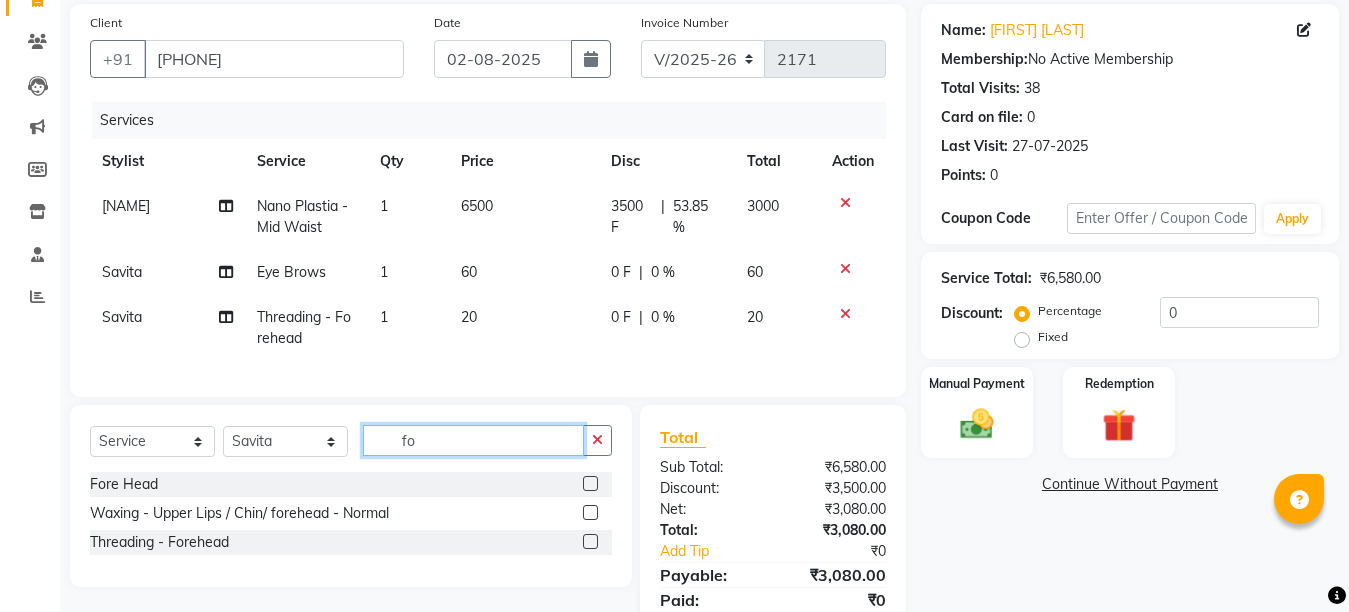 type on "f" 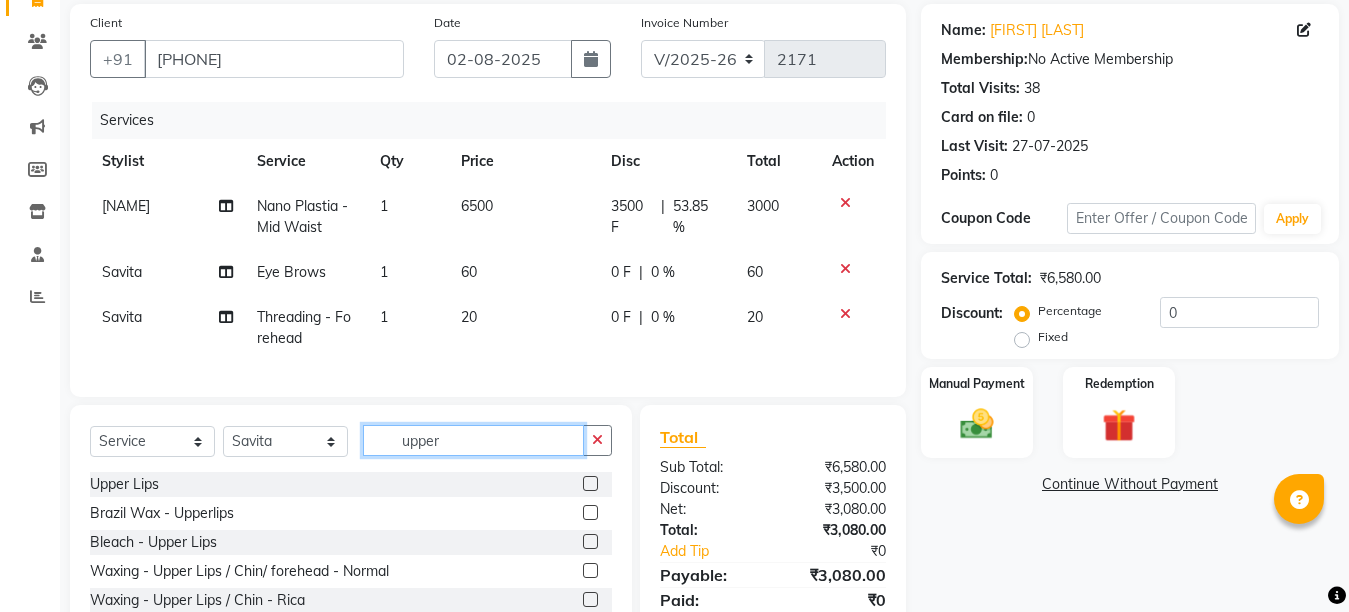 type on "upper" 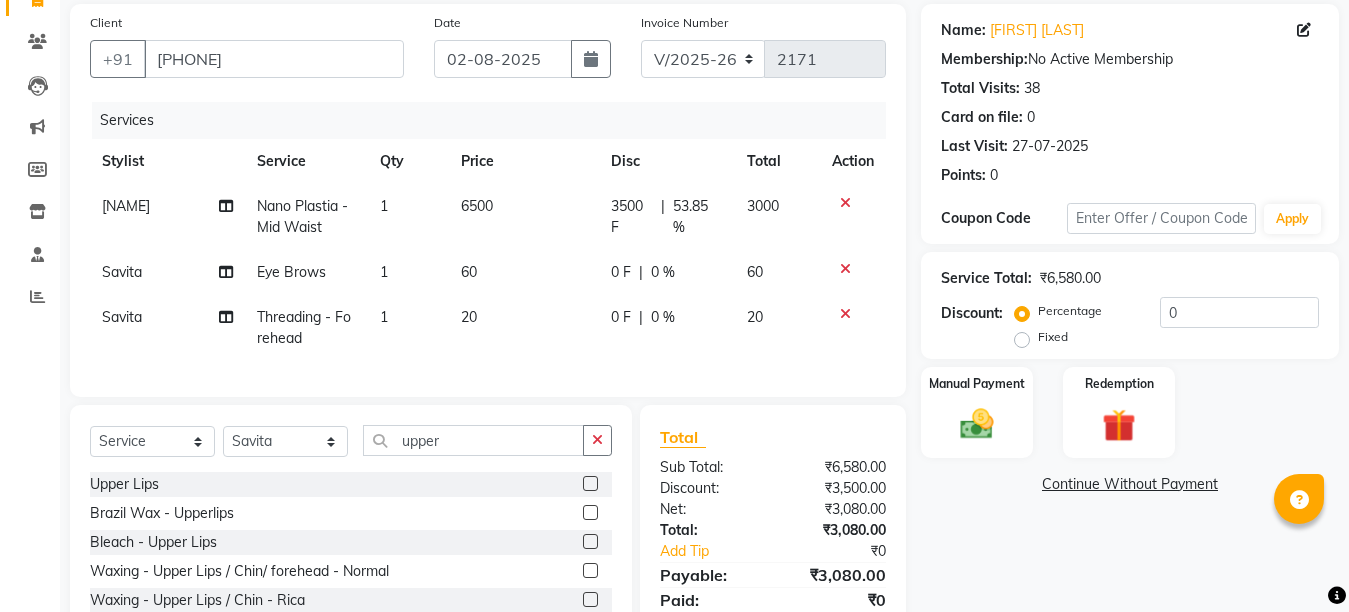 click on "Brazil Wax - Upperlips" 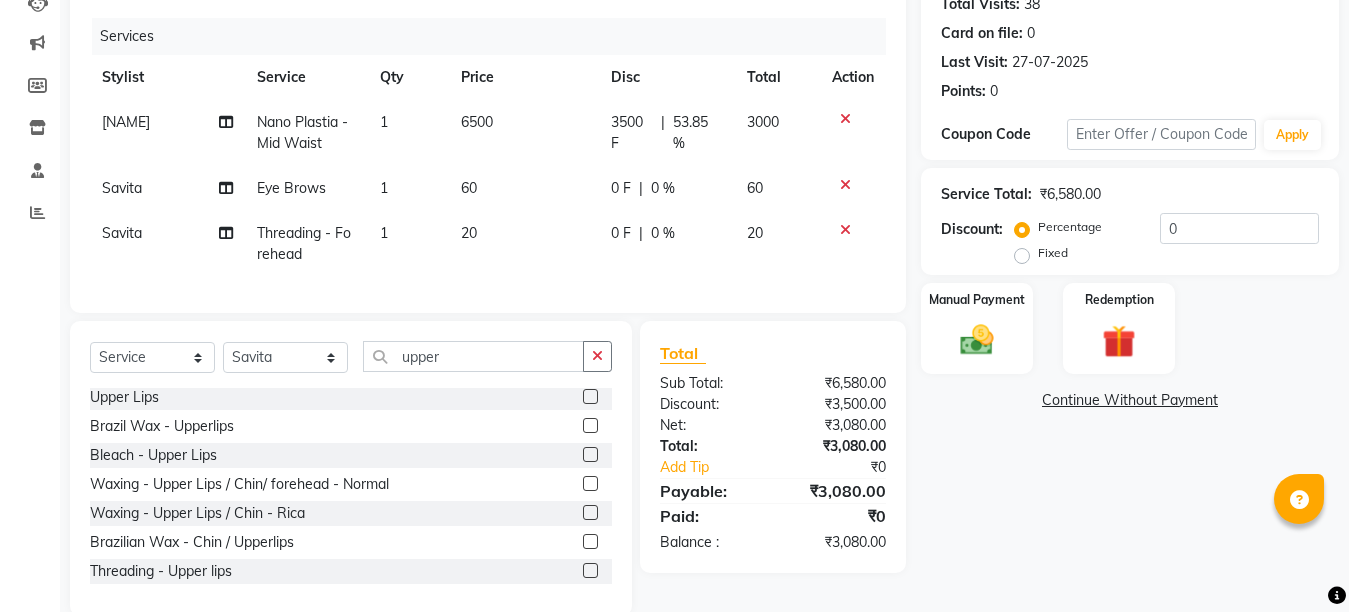 scroll, scrollTop: 281, scrollLeft: 0, axis: vertical 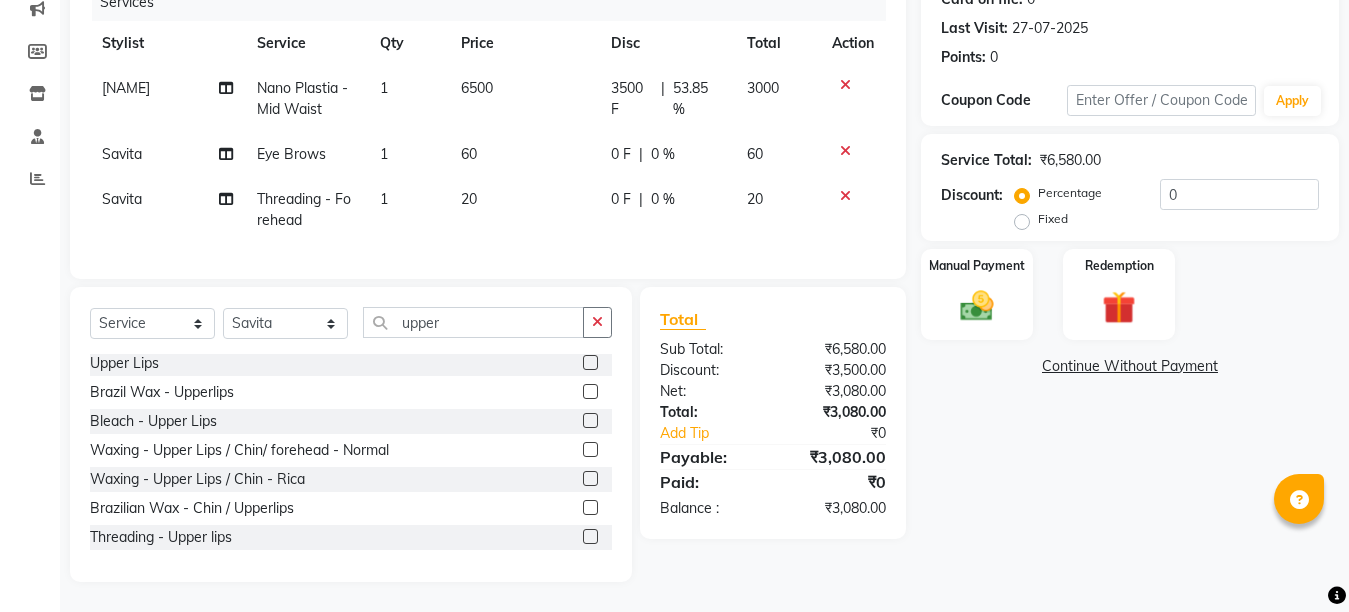 click 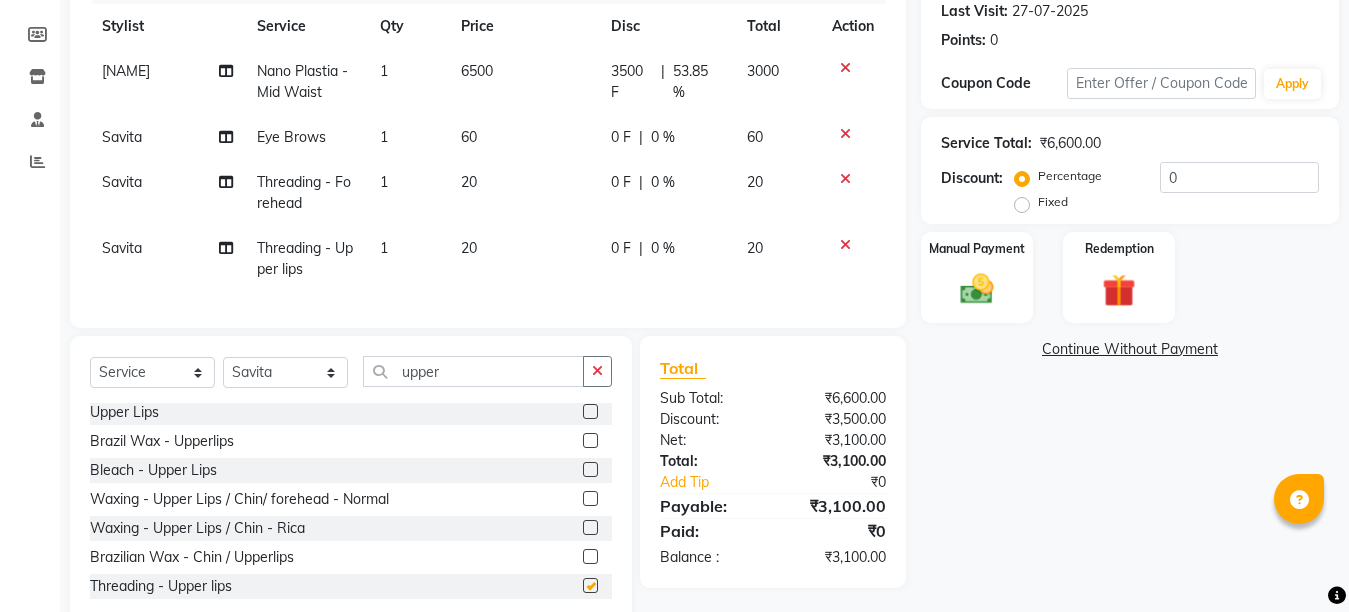 checkbox on "false" 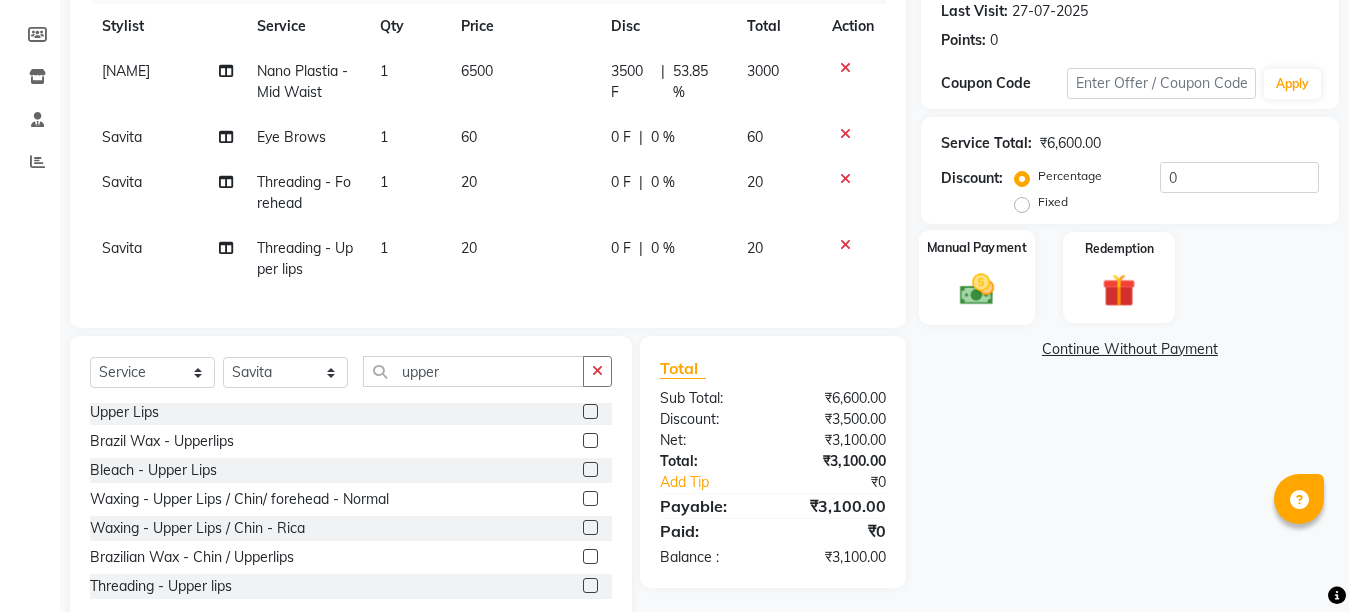 click 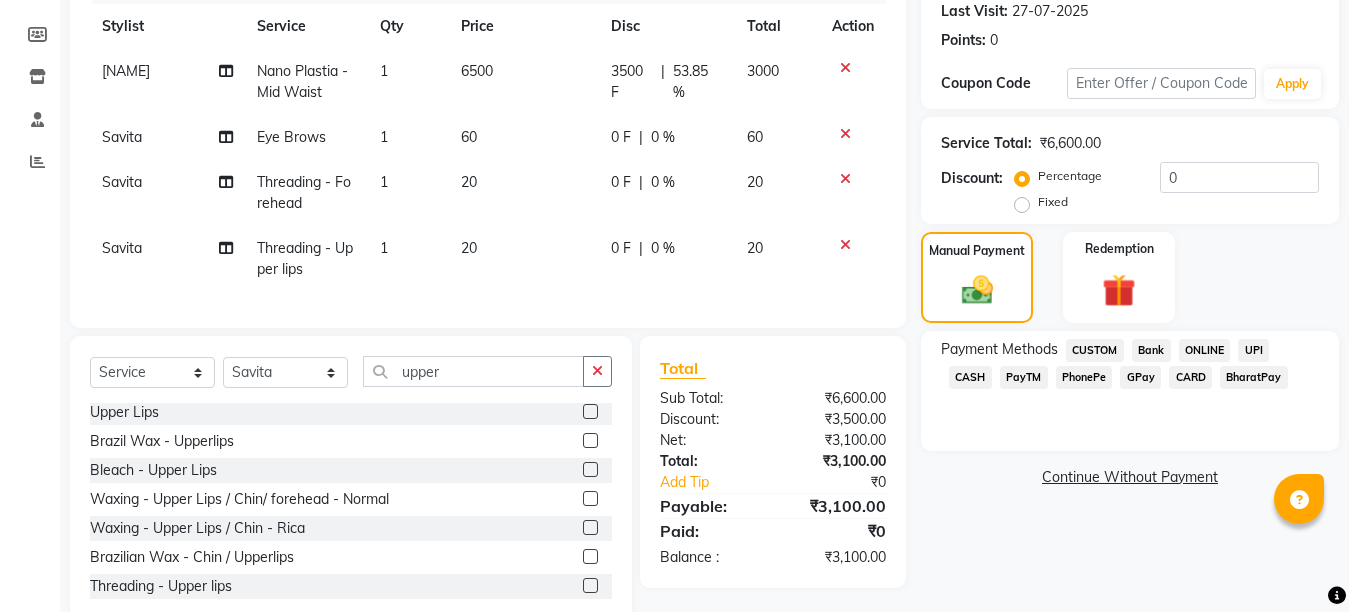 click on "3500 F" 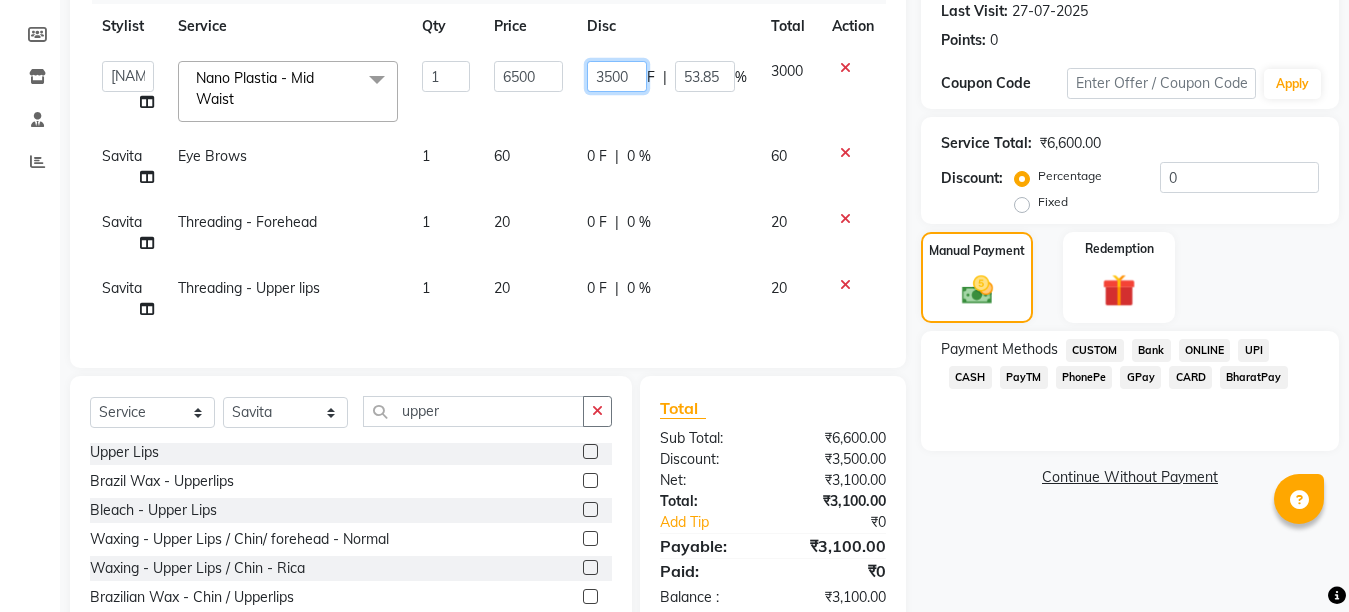 click on "3500" 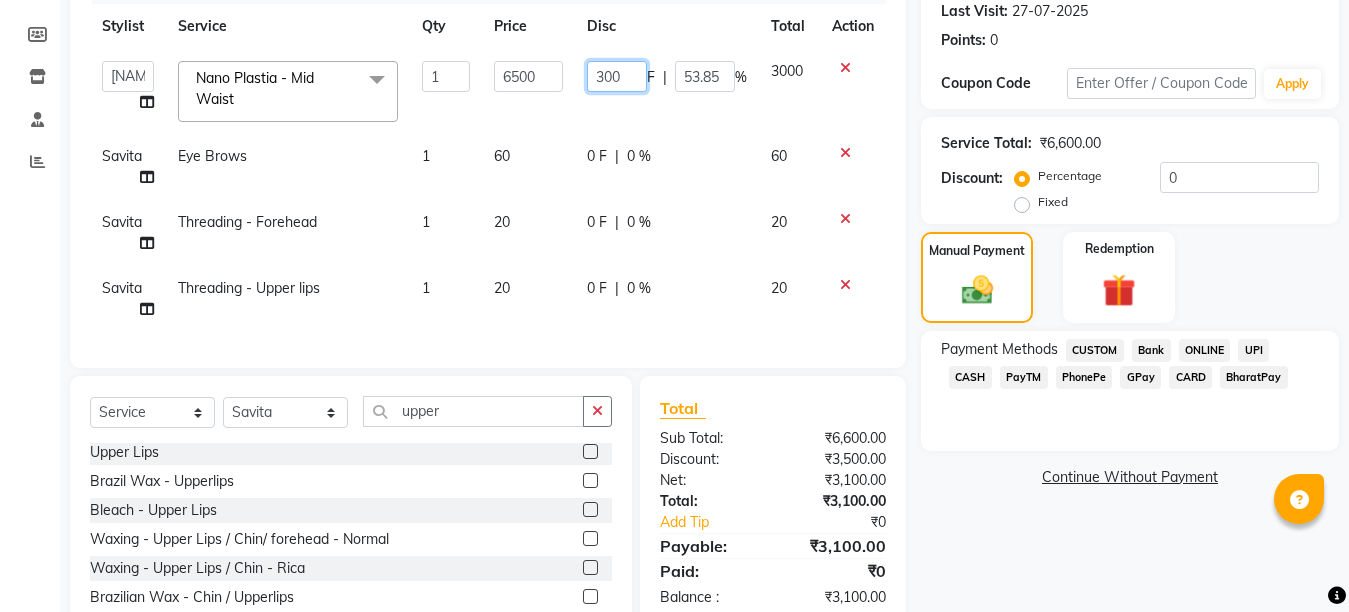 type on "3000" 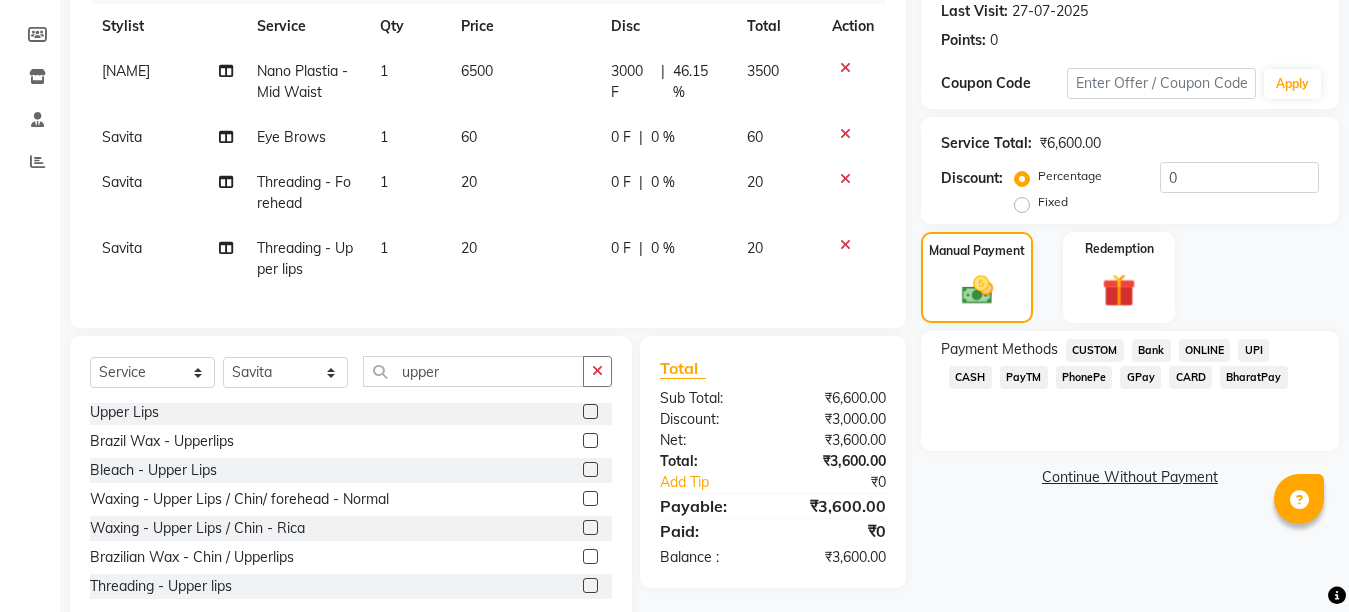 click on "Golu Nano  Plastia - Mid  Waist 1 6500 3000 F | 46.15 % 3500 Savita Eye Brows 1 60 0 F | 0 % 60 Savita Threading - Forehead 1 20 0 F | 0 % 20 Savita Threading - Upper lips 1 20 0 F | 0 % 20" 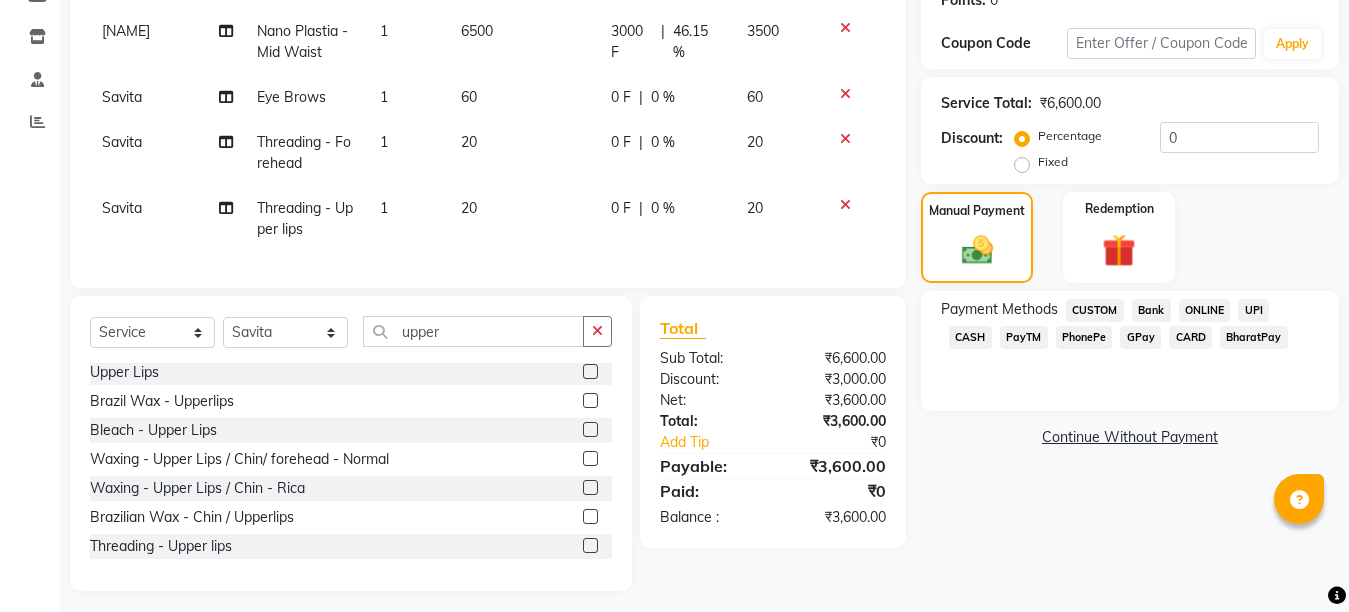 scroll, scrollTop: 347, scrollLeft: 0, axis: vertical 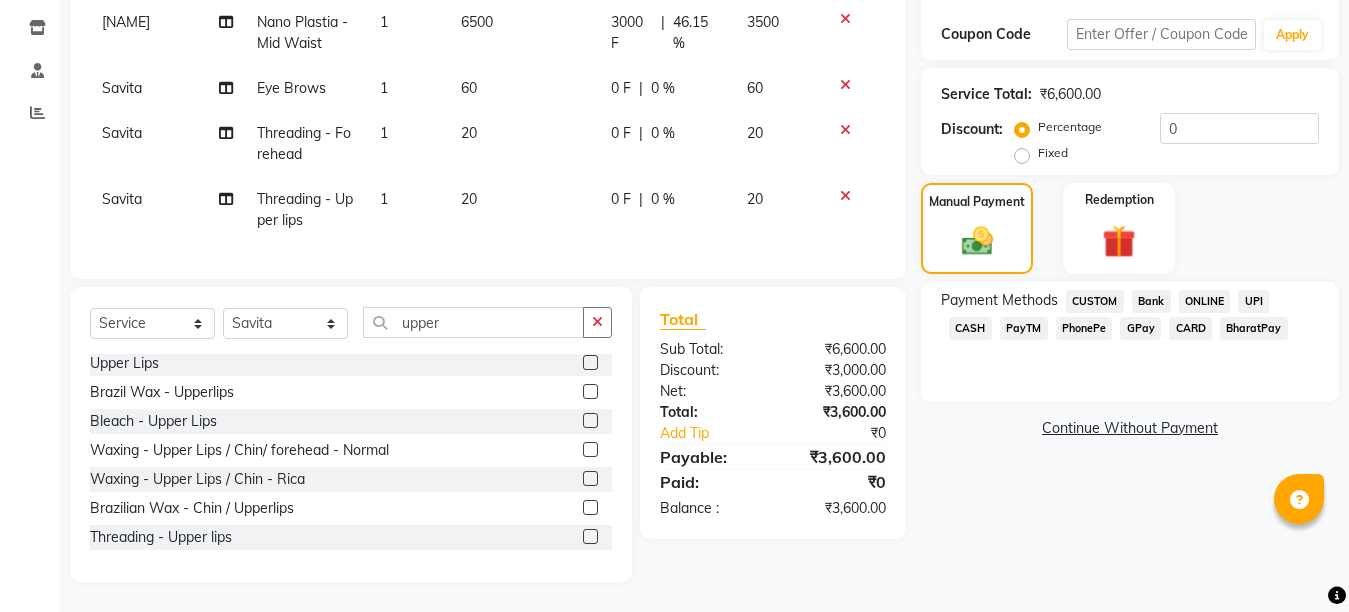 click on "GPay" 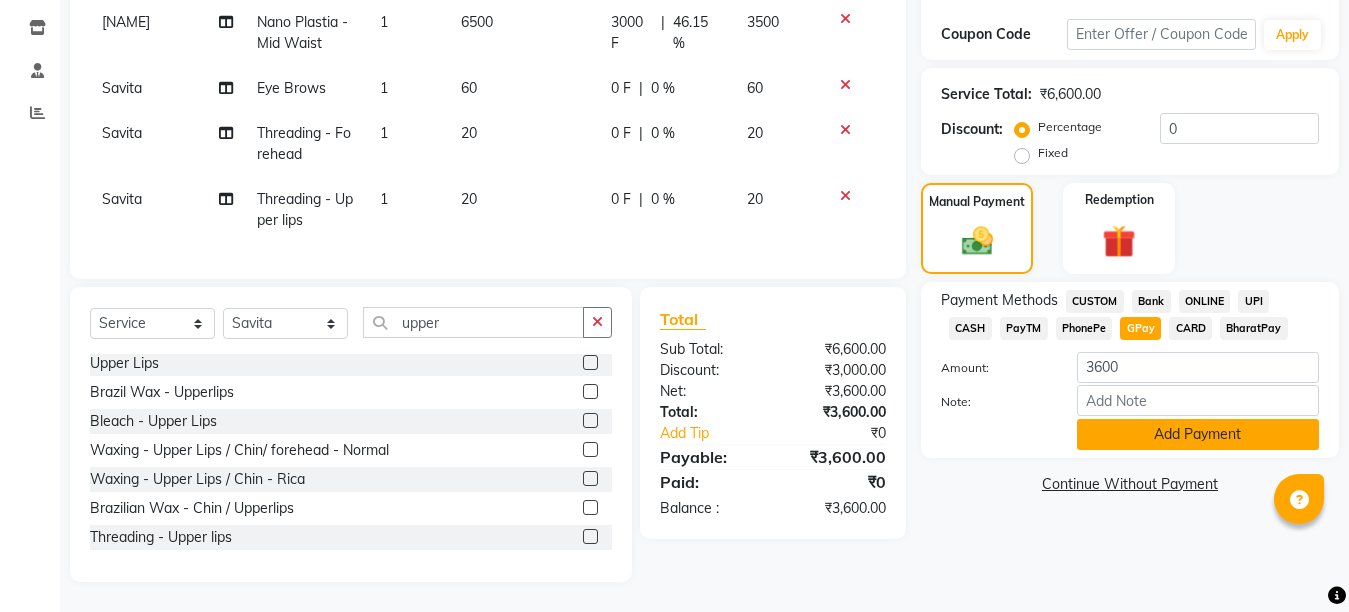 click on "Add Payment" 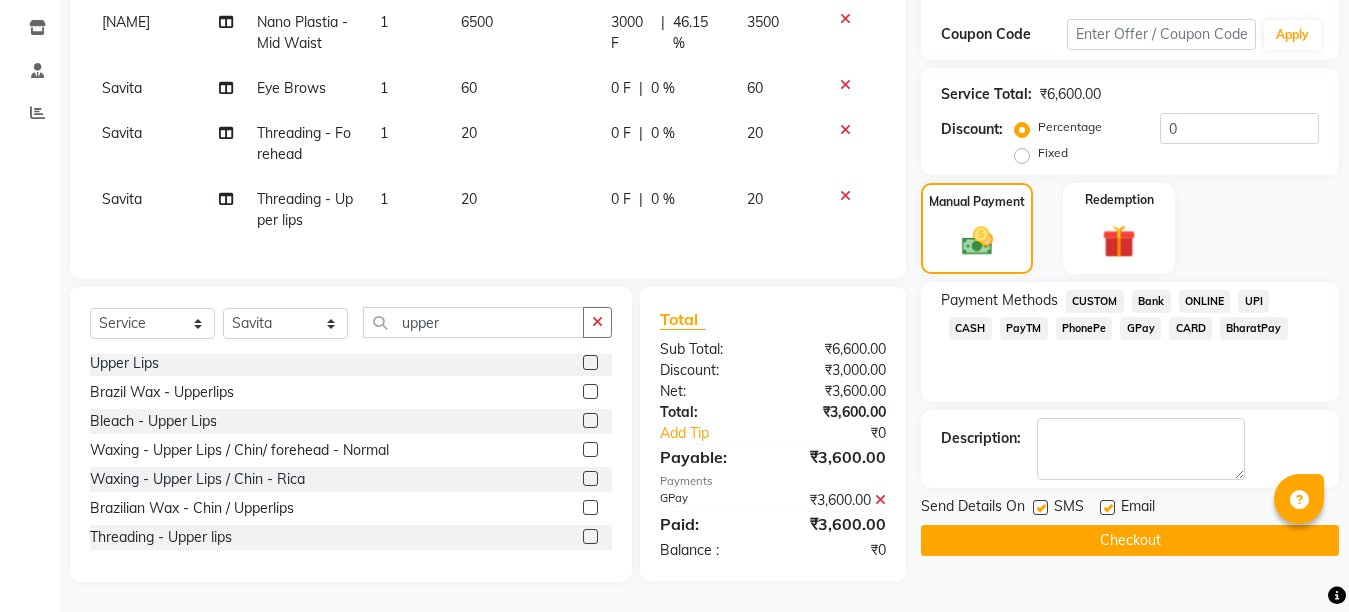 click 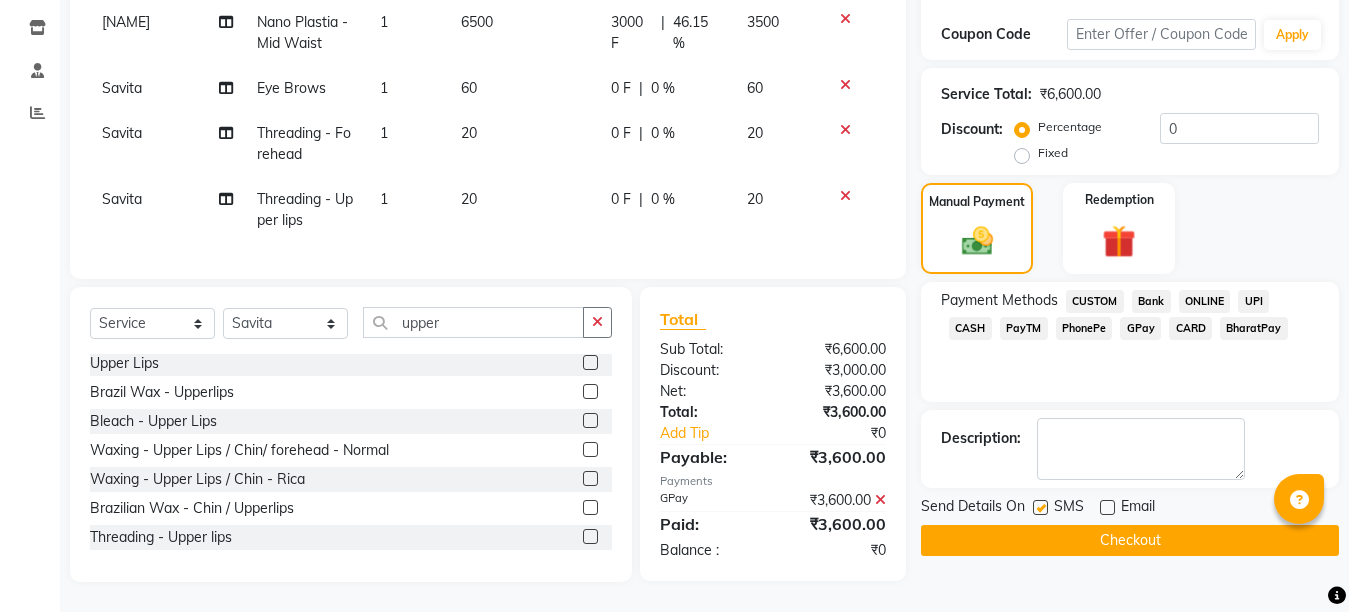 click on "Checkout" 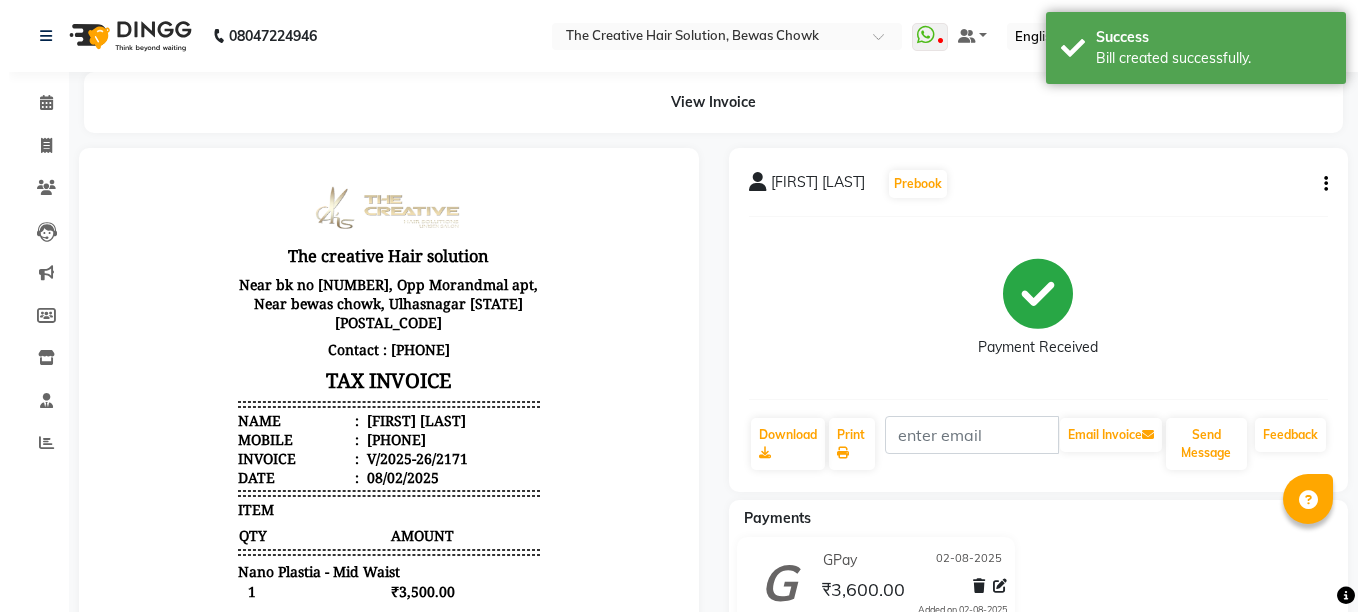 scroll, scrollTop: 0, scrollLeft: 0, axis: both 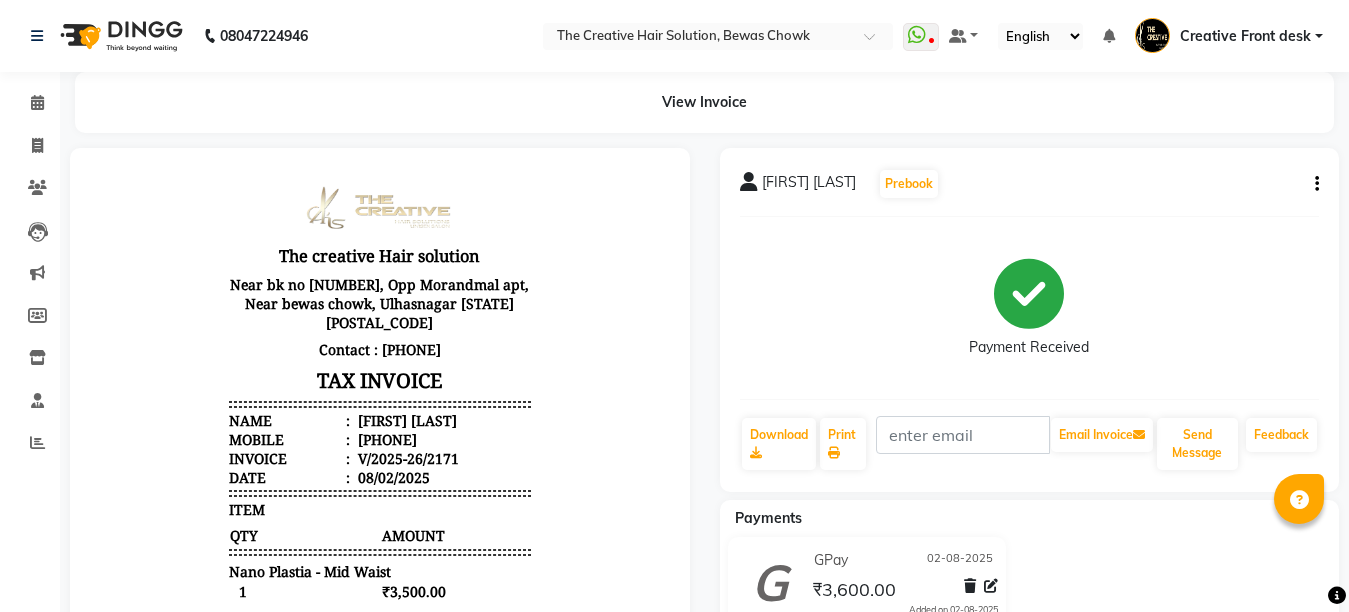 click on "Payments" 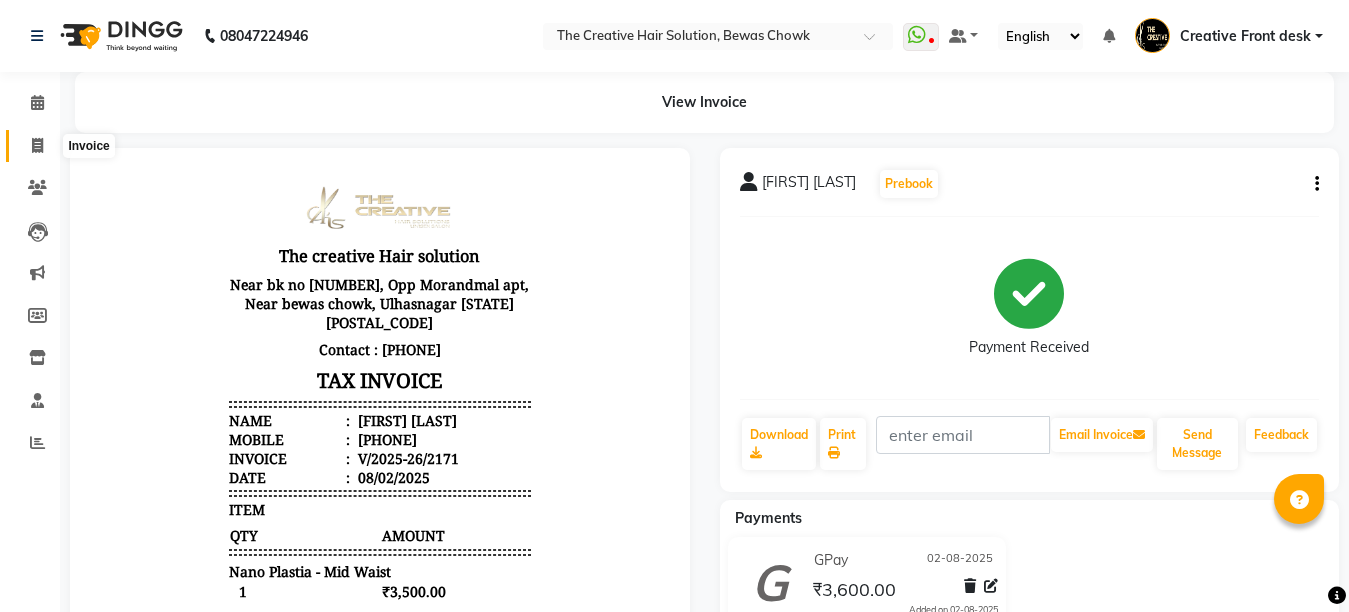 click 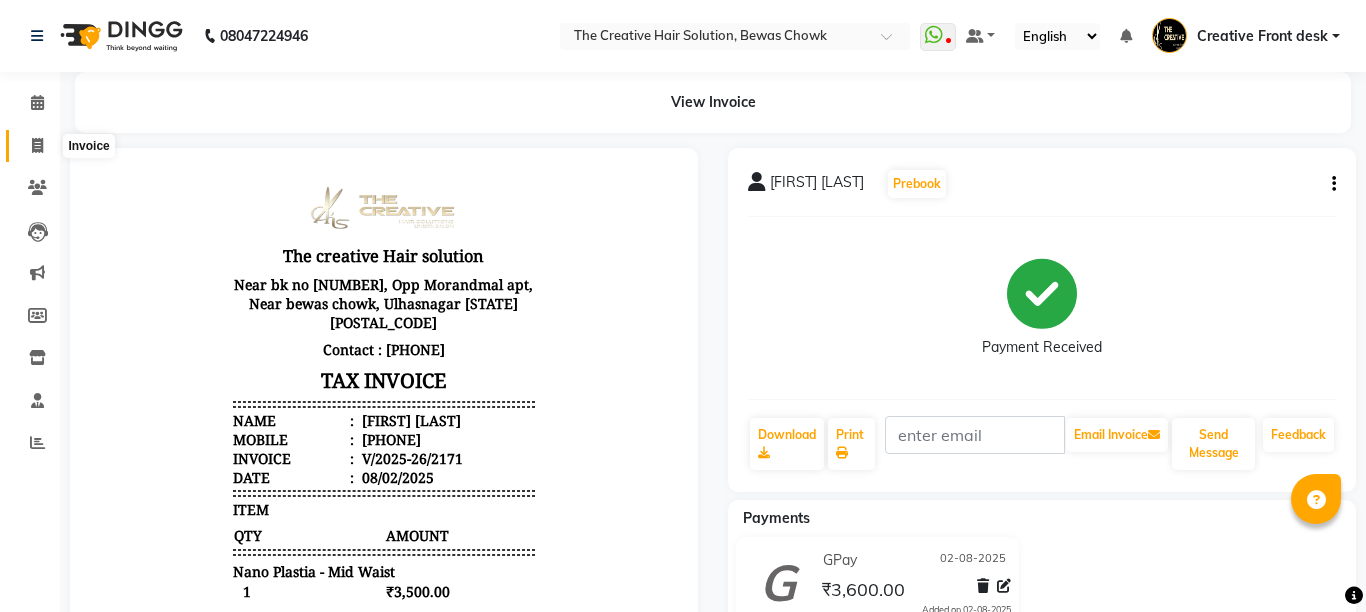 select on "service" 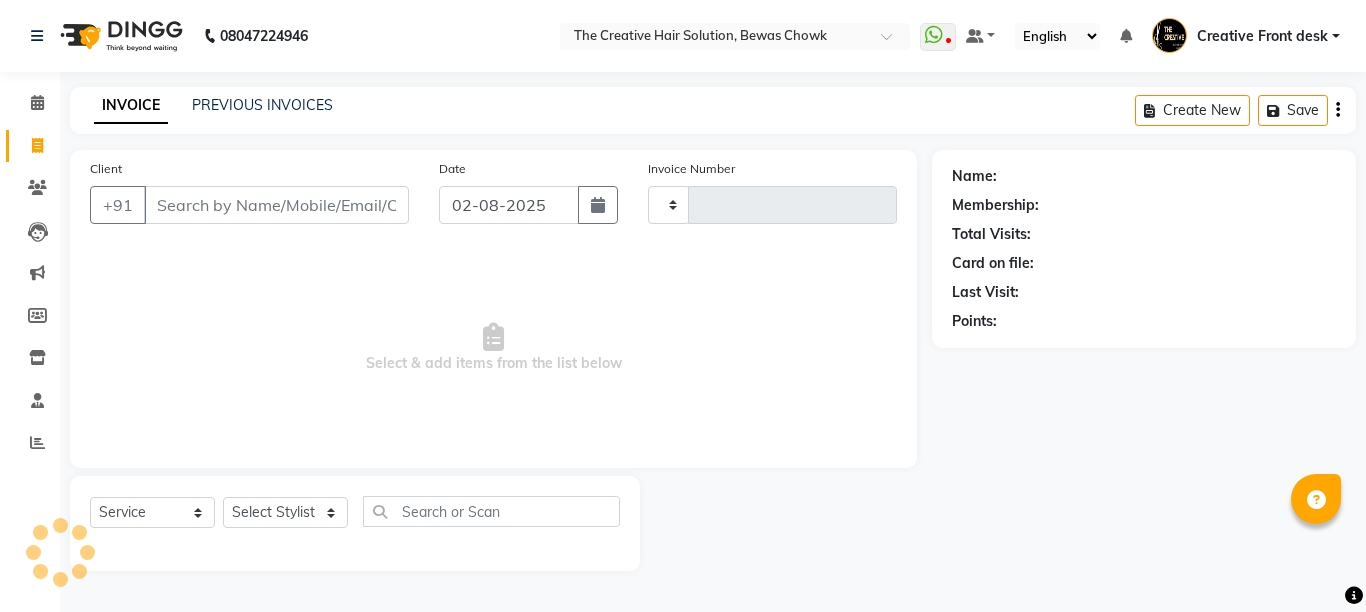 type on "2172" 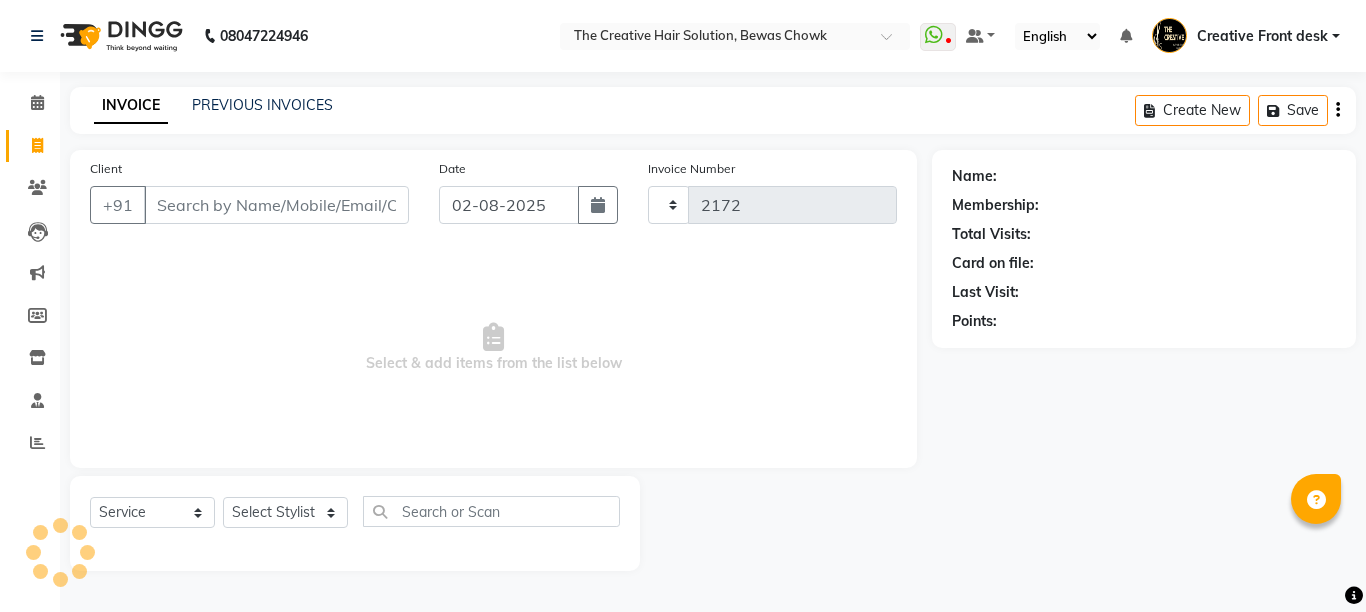 select on "146" 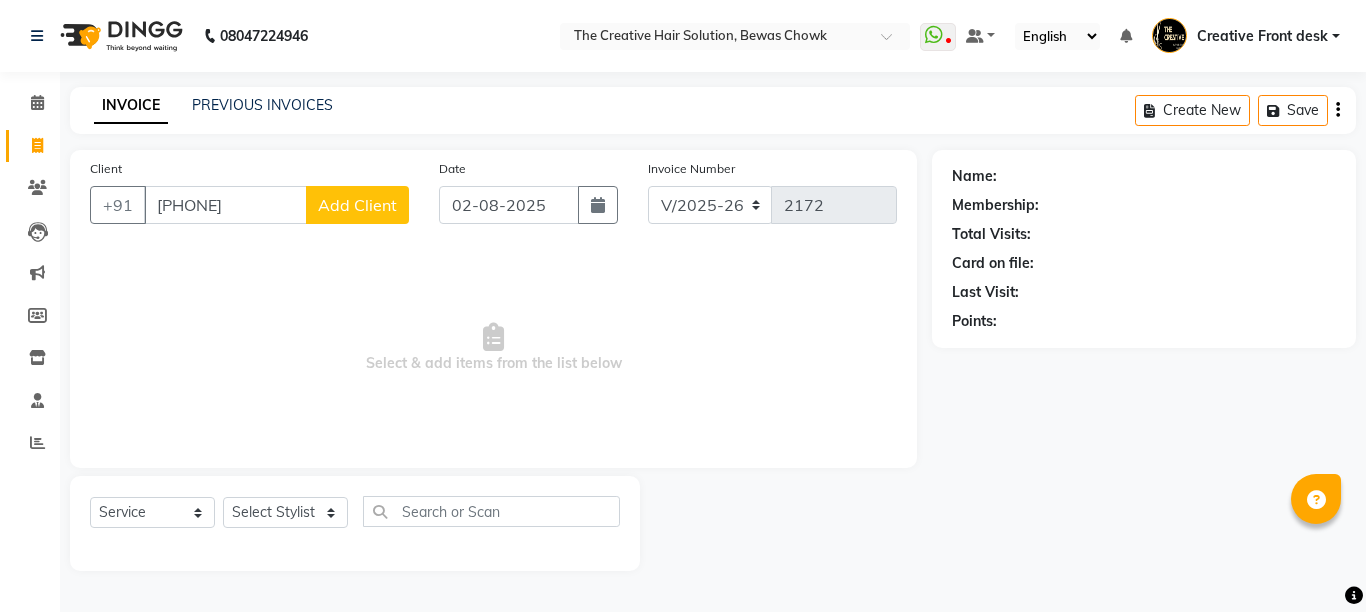 type on "[PHONE]" 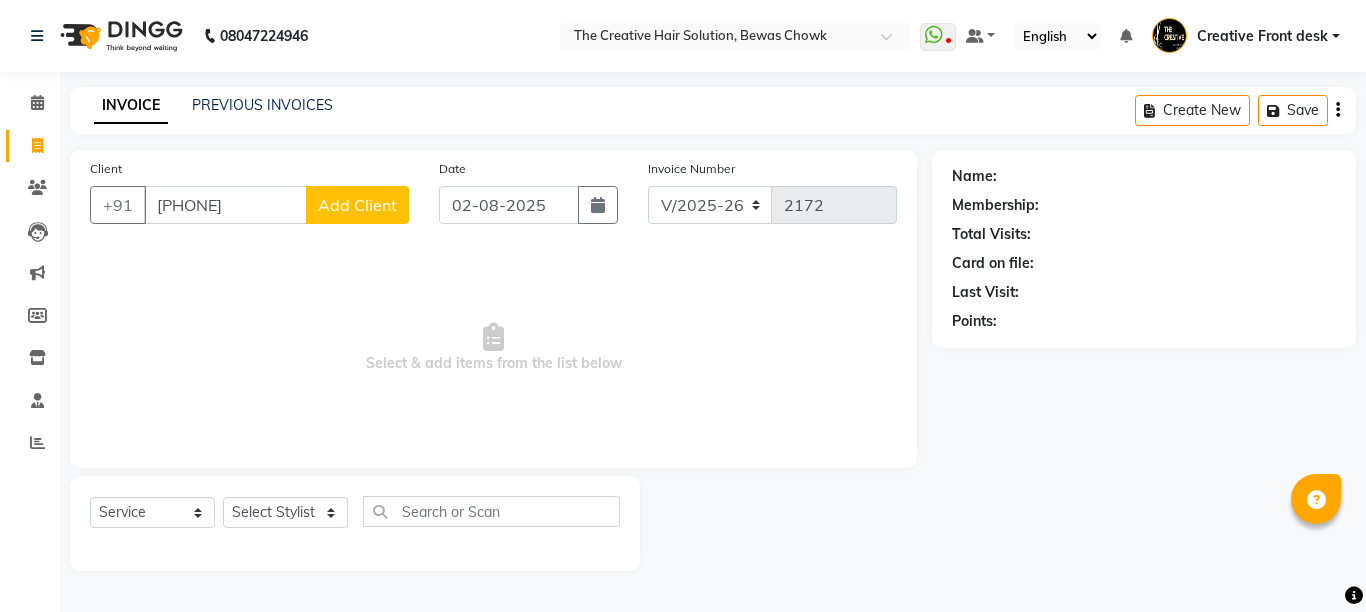select 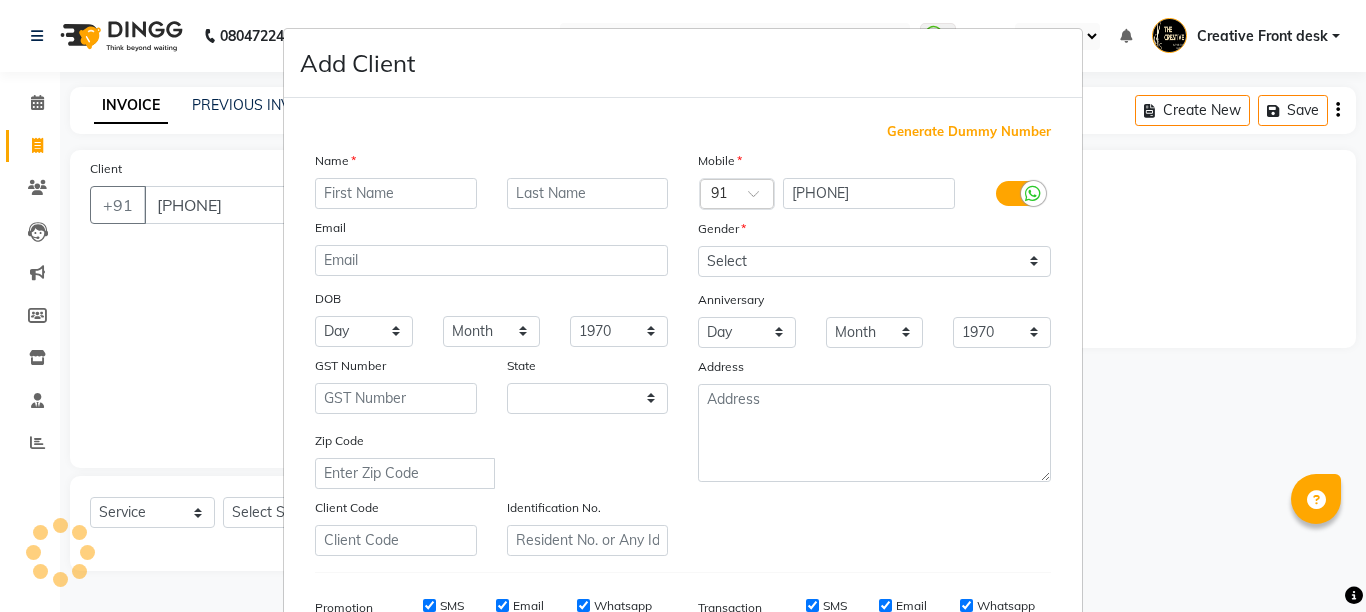 type on "K" 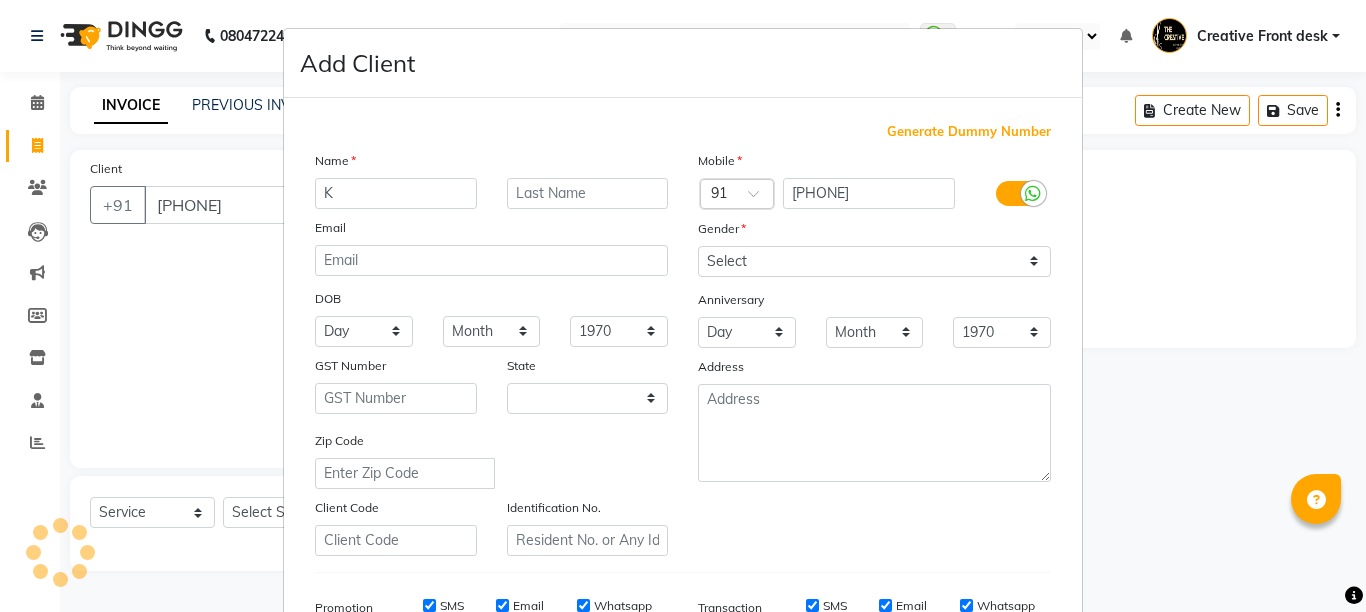 select on "22" 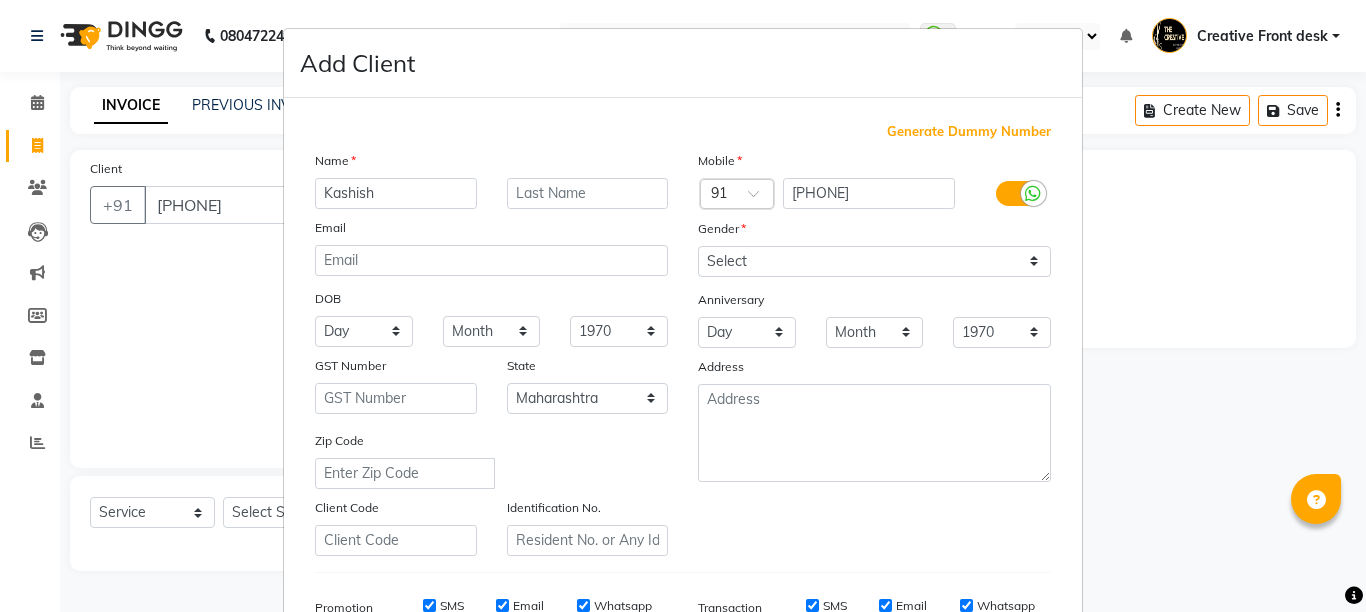 type on "Kashish" 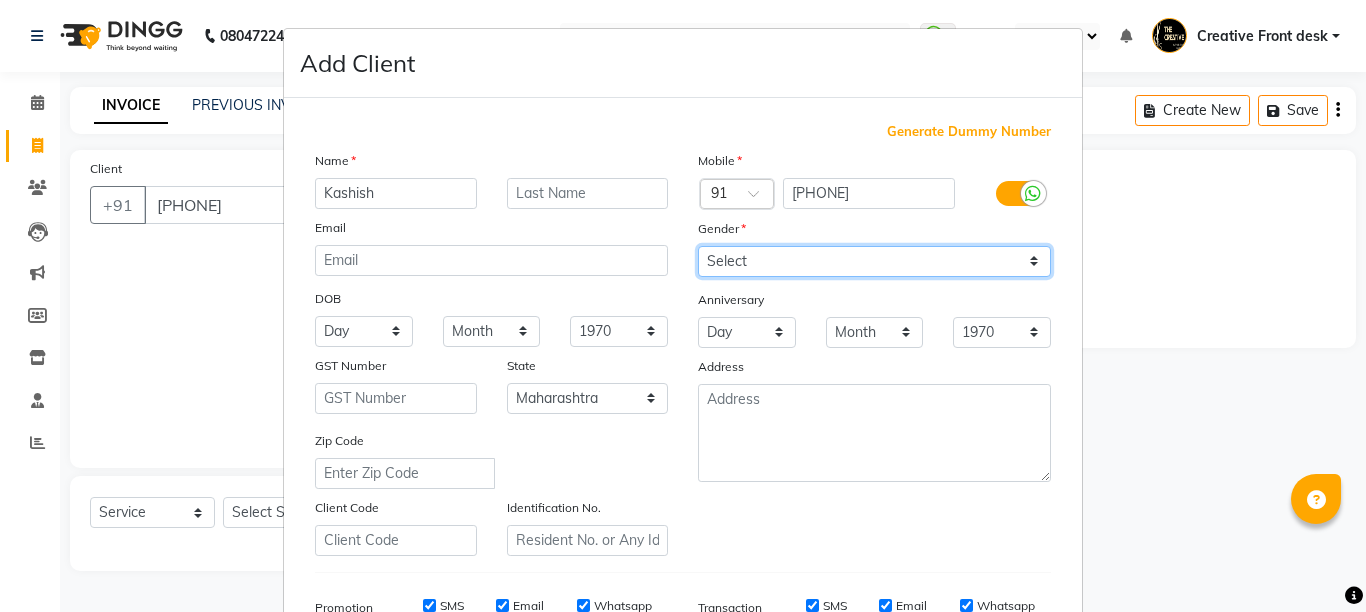 click on "Select Male Female Other Prefer Not To Say" at bounding box center [874, 261] 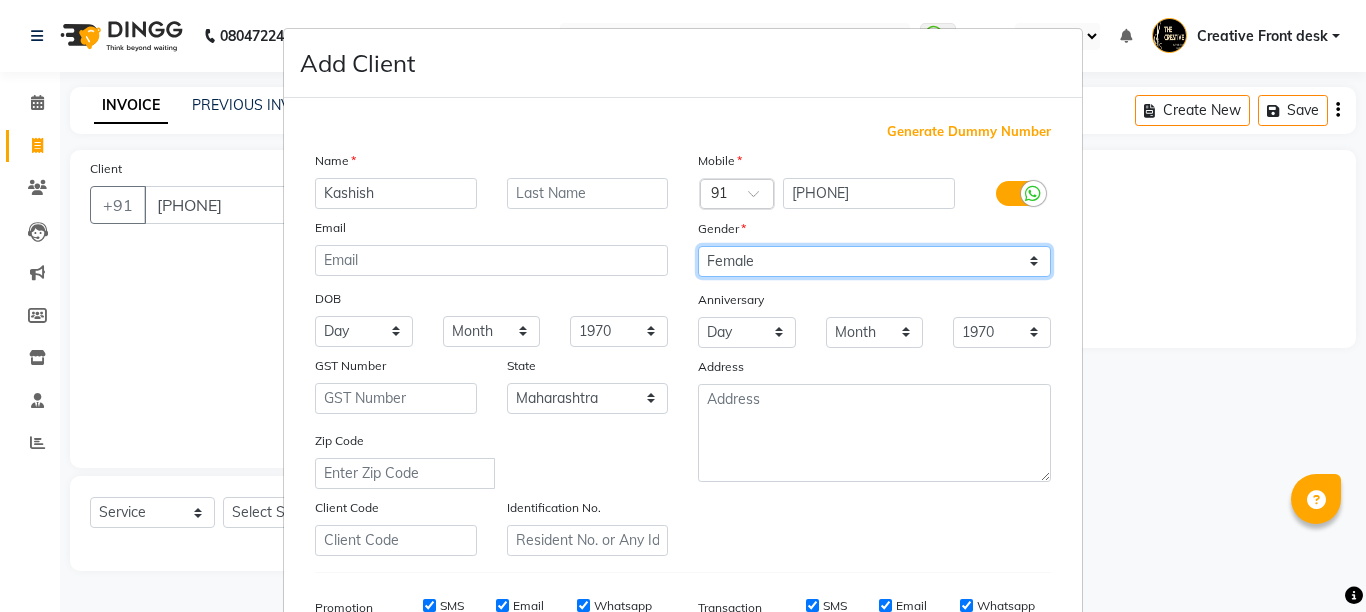 click on "Select Male Female Other Prefer Not To Say" at bounding box center [874, 261] 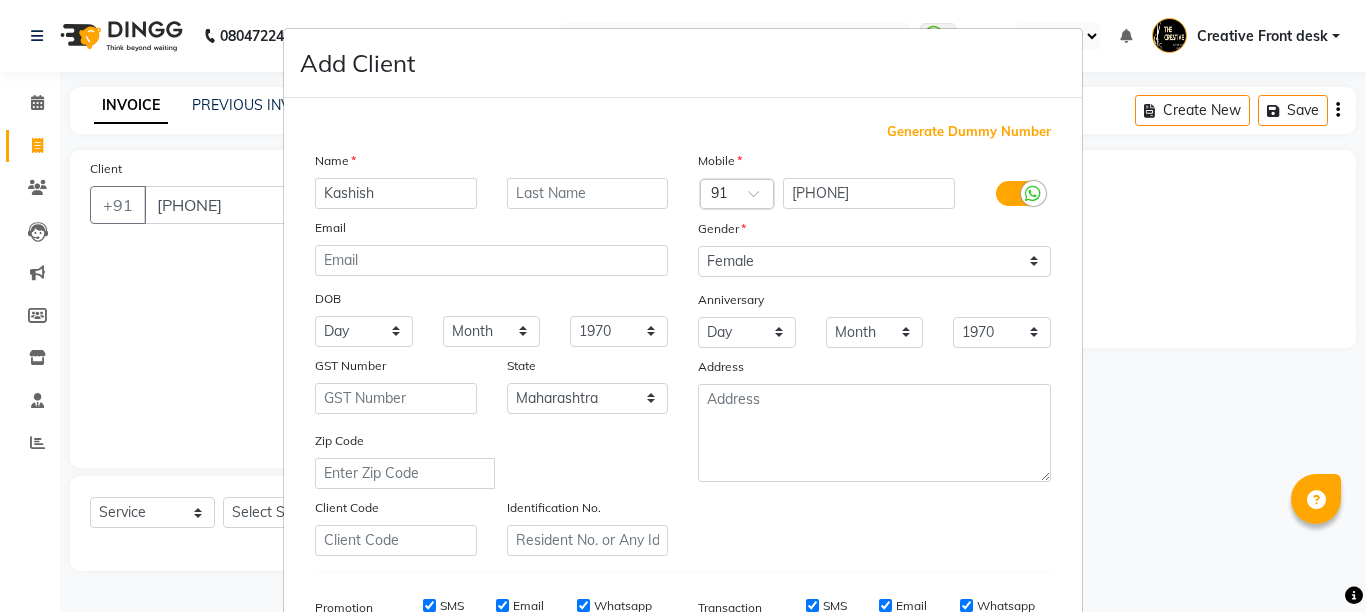 click on "DOB" at bounding box center (491, 300) 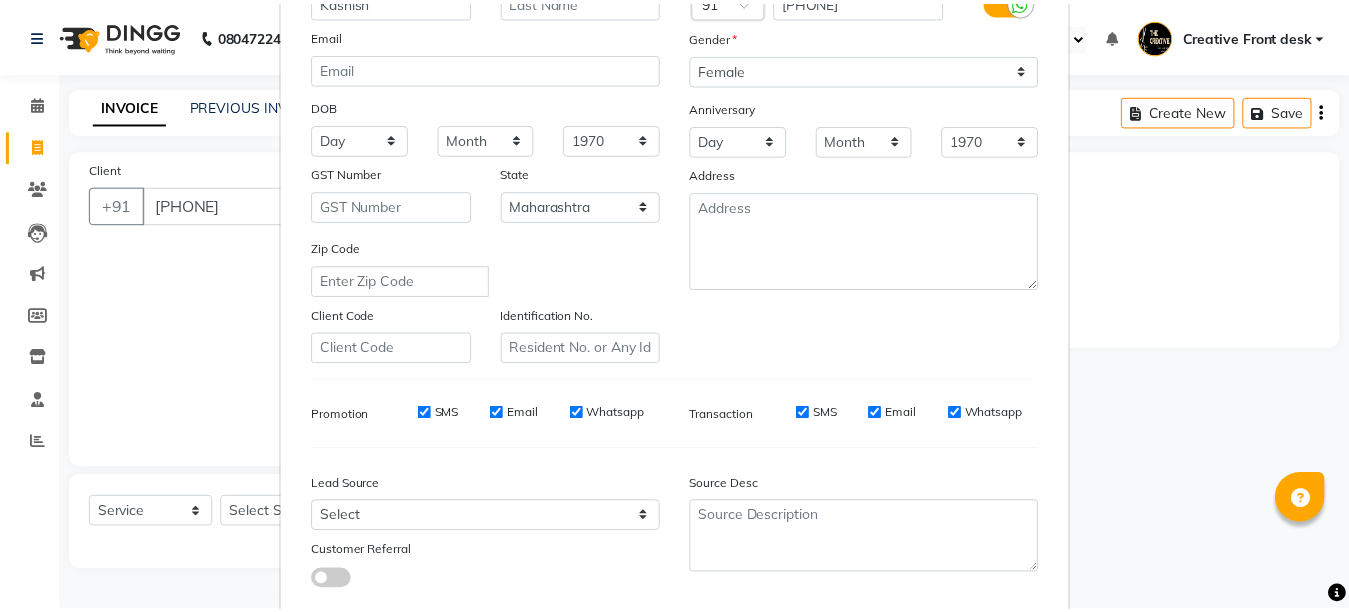 scroll, scrollTop: 311, scrollLeft: 0, axis: vertical 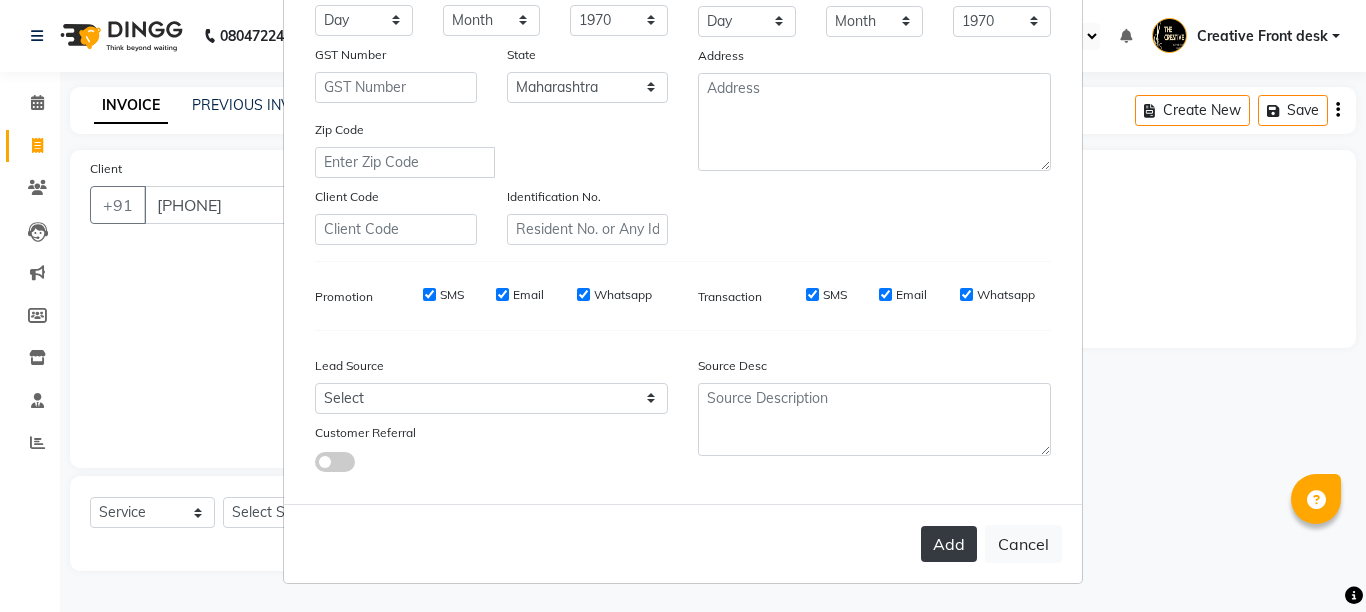 click on "Add" at bounding box center (949, 544) 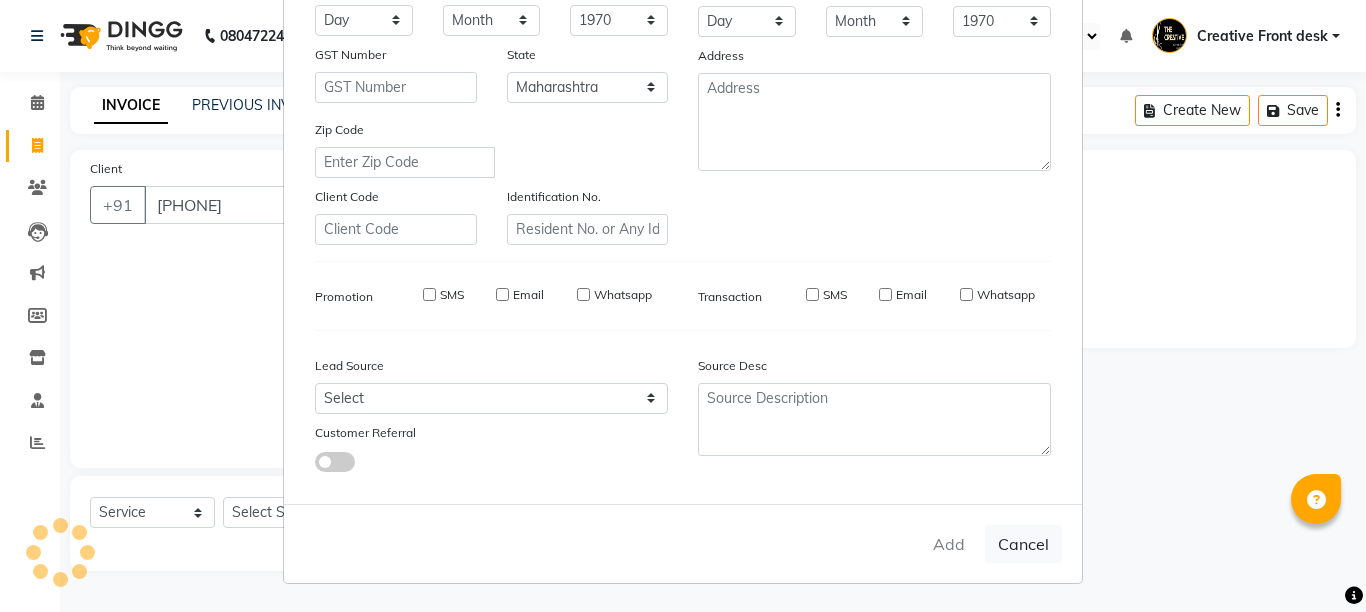 type 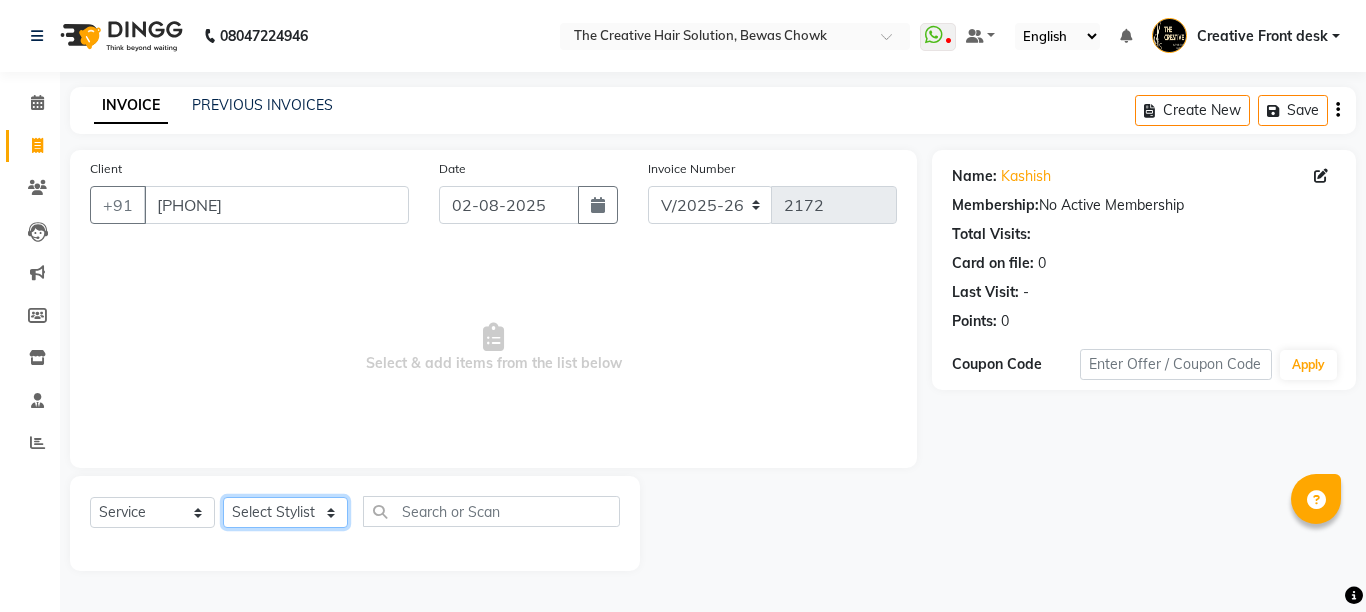 click on "Select Stylist Ankit Creative Front desk Deepak Firoz Geeta Golu Nisha Prince Priyanka Satyam Savita Shivam Shubham Sonu Sir Swapnil Taruna Panjwani Umesh Vidya" 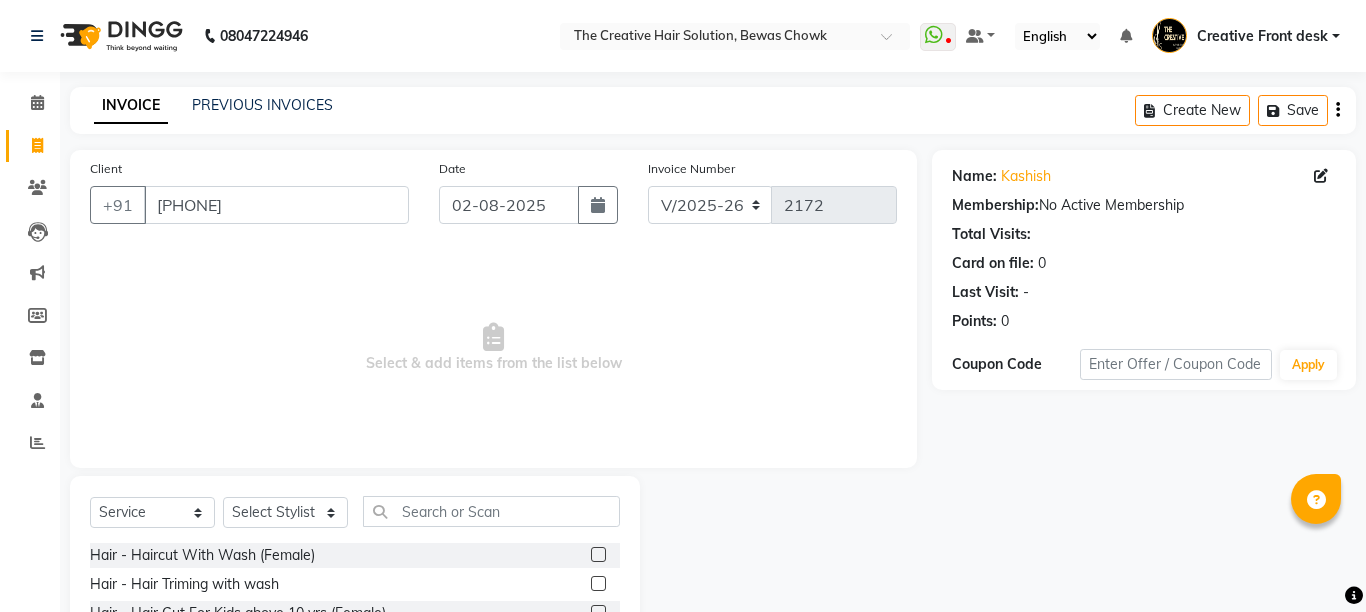 click on "Select & add items from the list below" at bounding box center [493, 348] 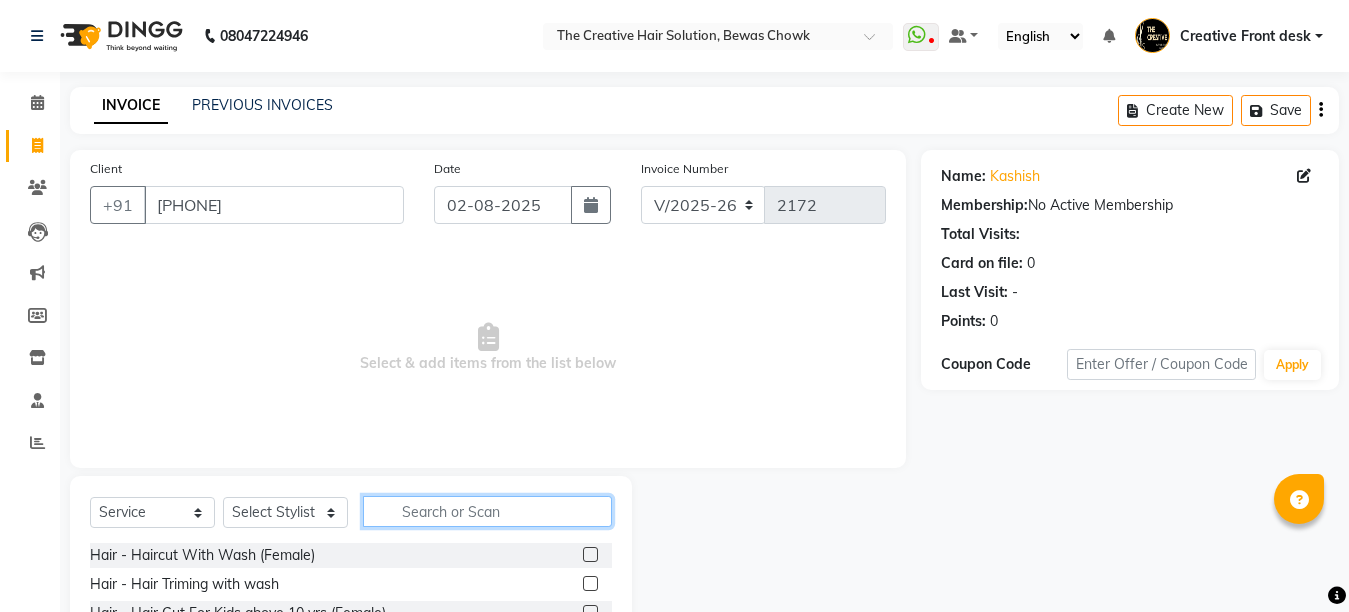 click 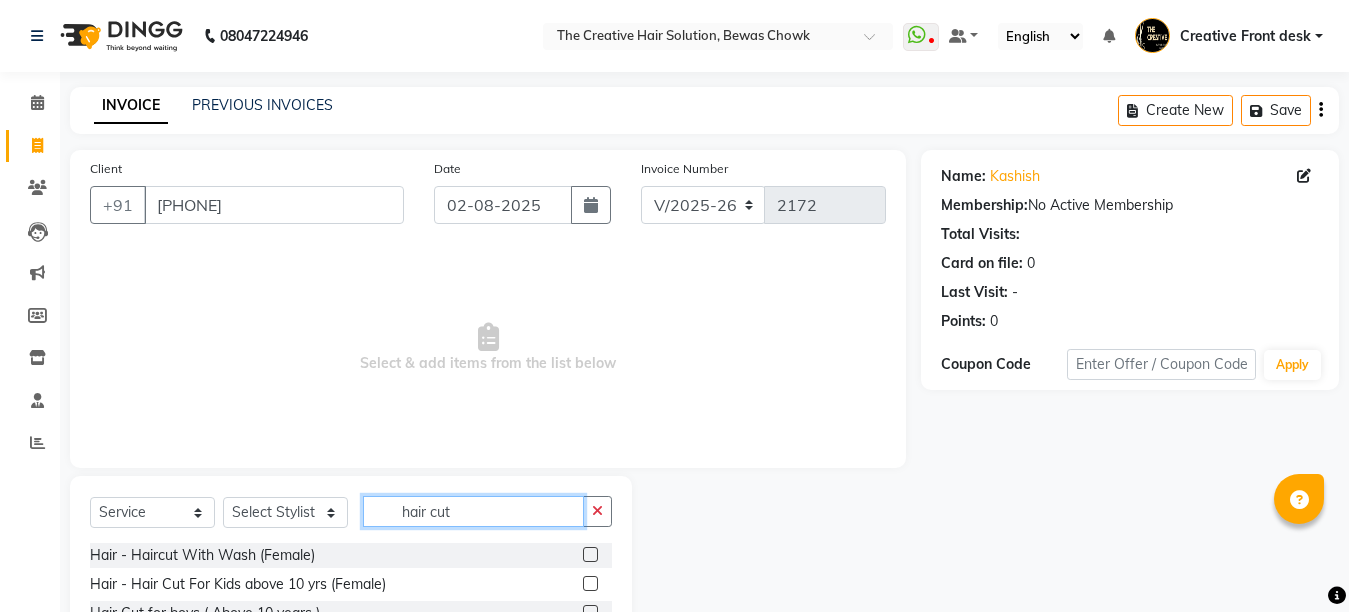 type on "hair cut" 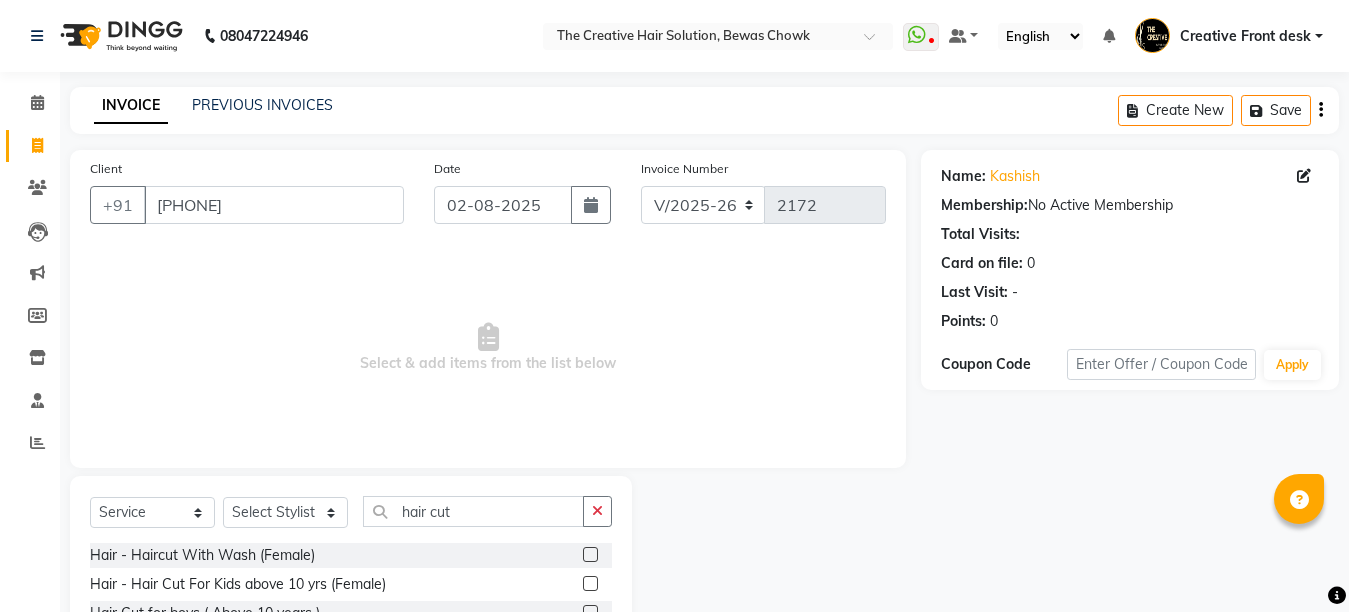 click on "Select & add items from the list below" at bounding box center (488, 348) 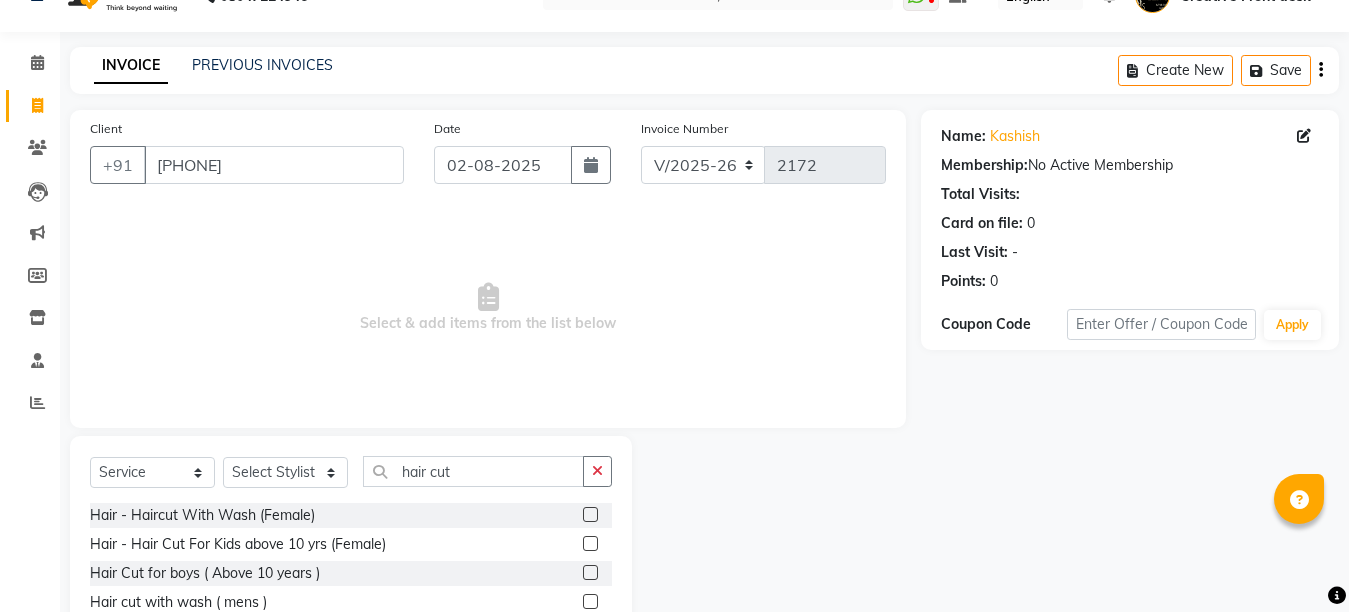 scroll, scrollTop: 189, scrollLeft: 0, axis: vertical 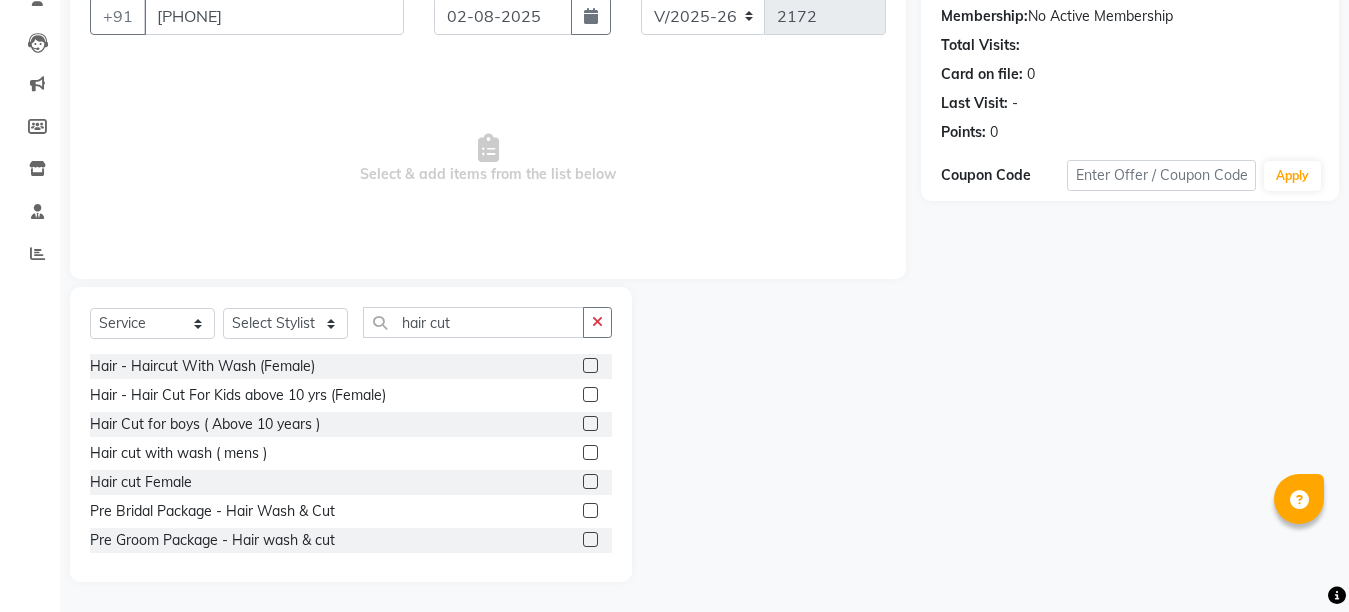 click 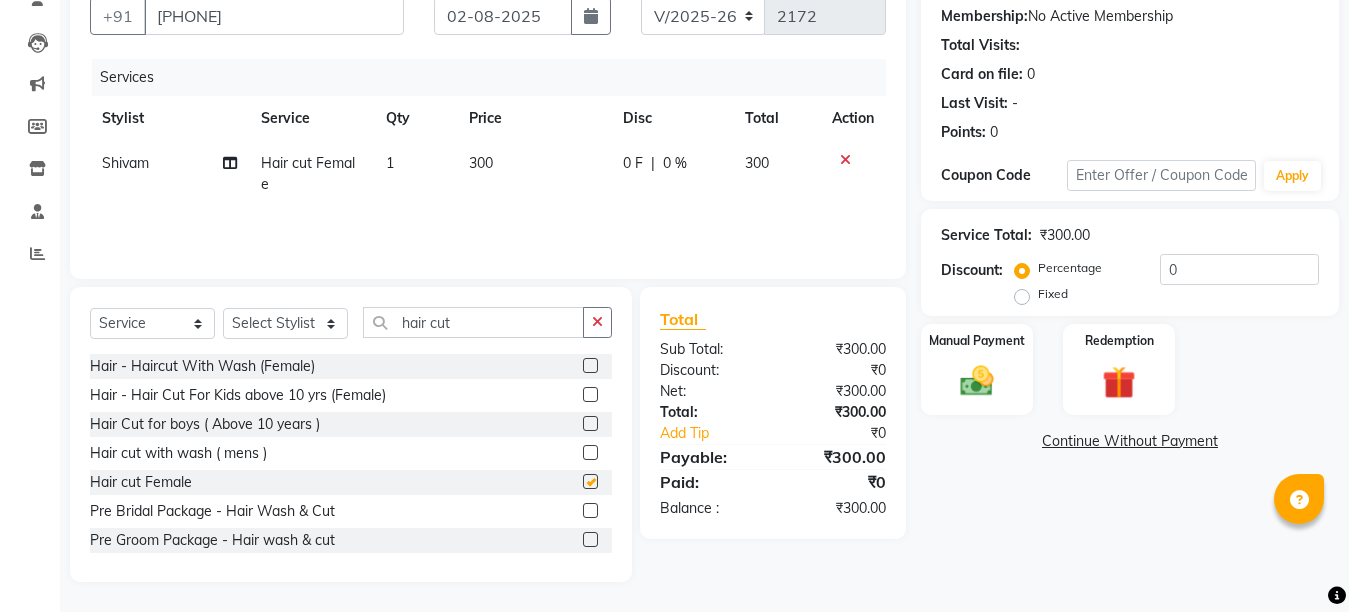 checkbox on "false" 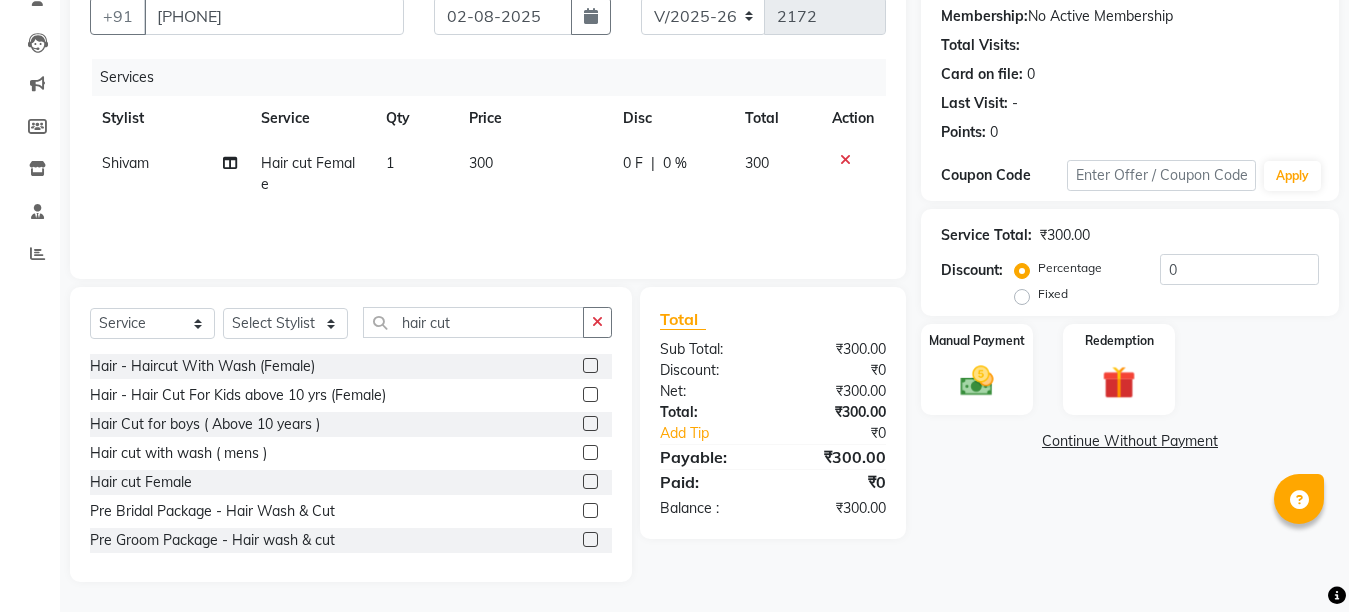 click on "300" 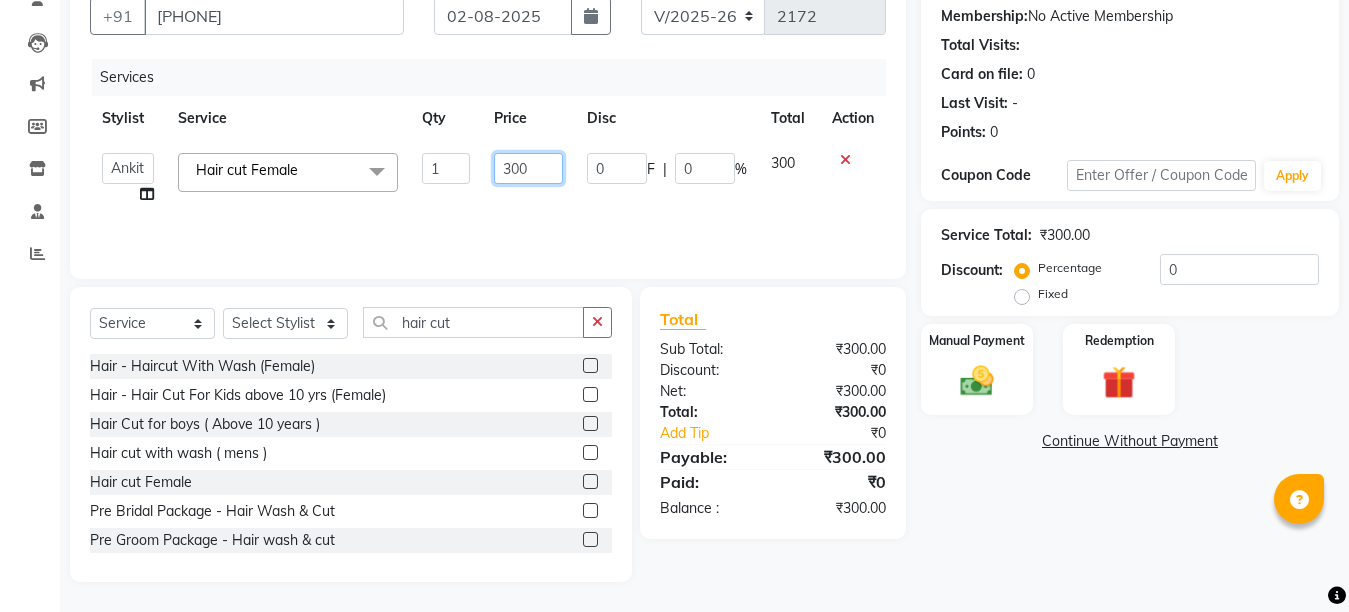 click on "300" 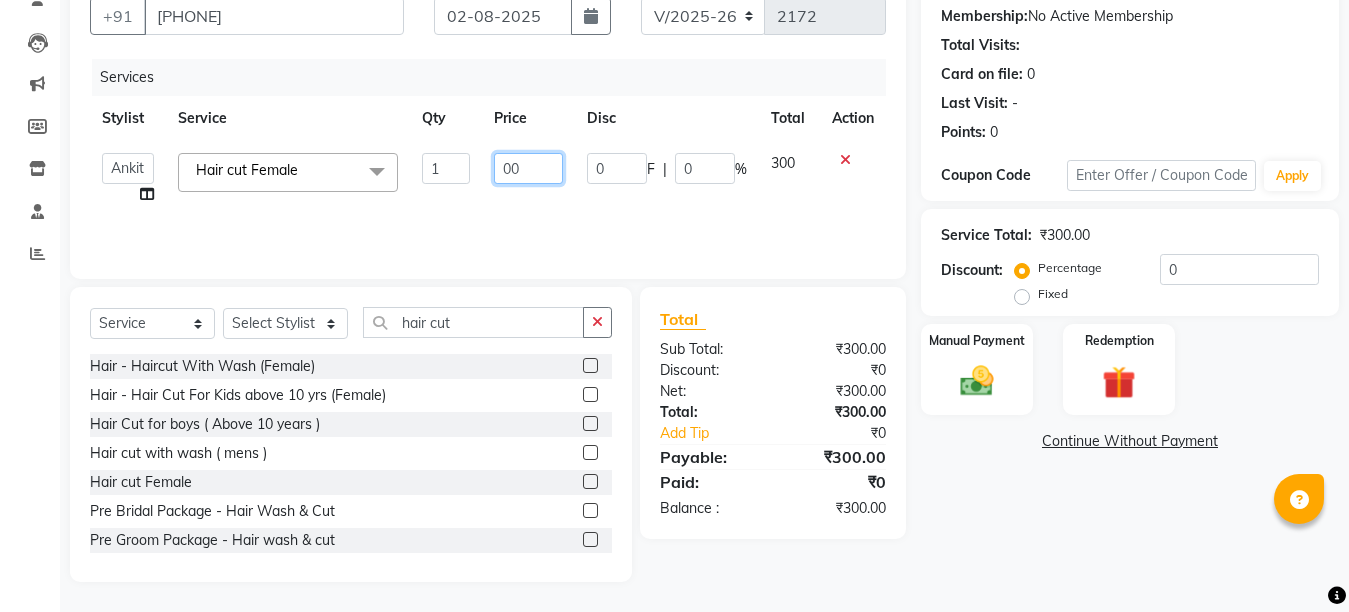type on "500" 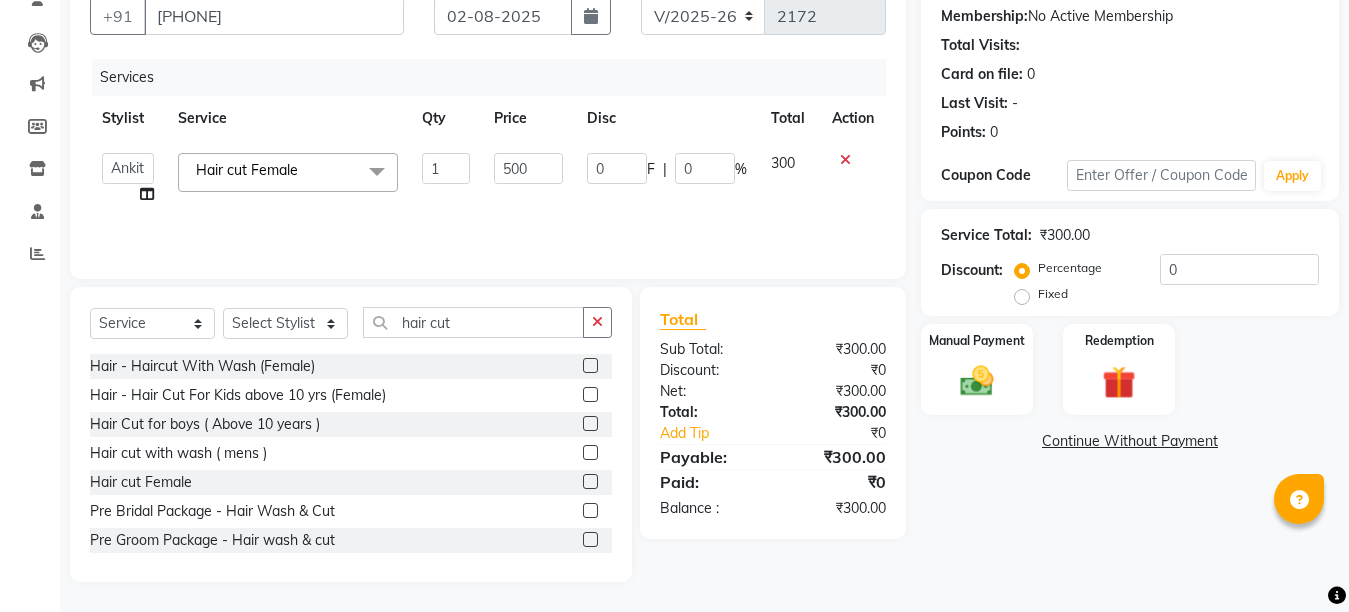click on "Services Stylist Service Qty Price Disc Total Action  Ankit   Creative Front desk   Deepak   Firoz   Geeta   Golu   Nisha   Prince   Priyanka   Satyam   Savita   Shivam   Shubham   Sonu Sir   Swapnil   [FIRST] [LAST]   Umesh   Vidya  Hair cut Female  x Hair - Haircut With Wash (Female) Hair - Hair Triming with wash Hair - Hair Cut For Kids above 10 yrs (Female) Hair - Hair Triming above 3 yrs girls Hair - Triming  Hair - Hair Wash Regular  Hair - Blow Dry Hair - Hair Wash With Blow Dry Ironing - Up to Shoulder  Ironing - Below Shoulder  Ironing - Mid Waist Ironing - Below Wait Tongs - Up to shoulder Tongs - Below Shoulder Tongs - Mid Waist Tongs - Below Waist  Head Massage with oil ( 30 Min ) Head massage with oil & steam ( 30 Min ) Head Massage with aroma oil & steam ( 30 Min ) Hair Spa - Up to shoulder  Hair Spa - Below Shoulder Hair Spa - Mid Waist Hair Spa - Below Waist Hair - Ola plex ( Up to neck ) Hair - Ola Plex  ( Up to shoulder ) Hair - Ola Plex  ( Below shoulder ) Hair - Ola Plex ( Mid waist ) 1" 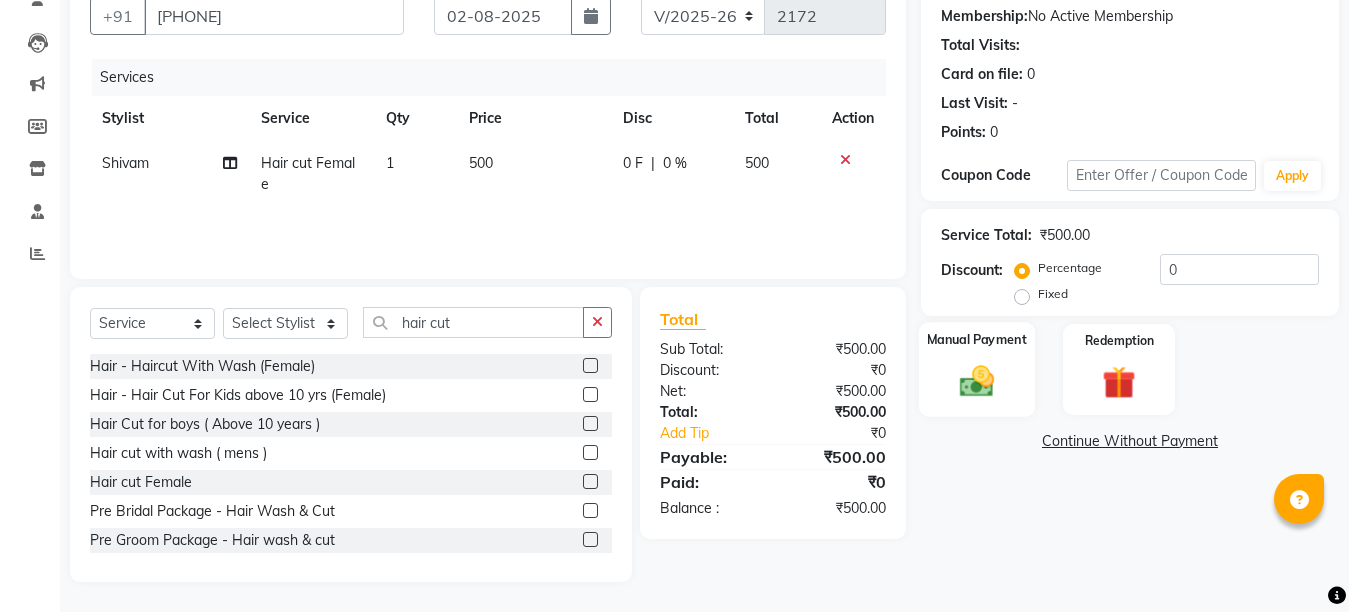 click 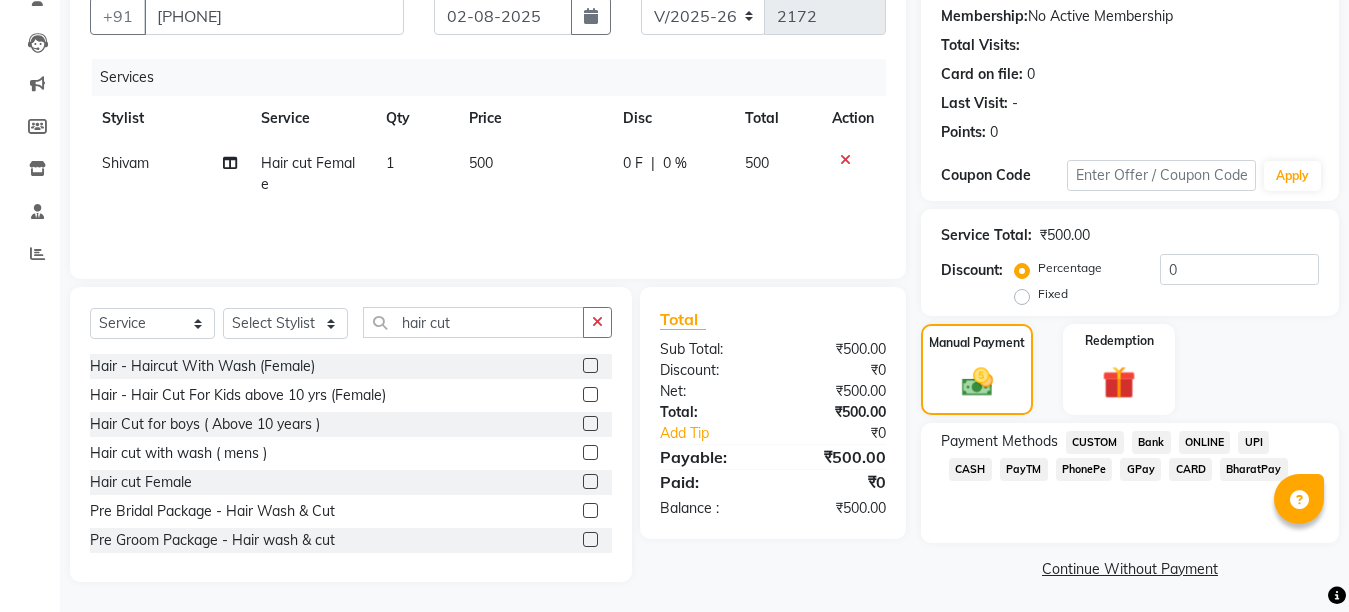 click on "CASH" 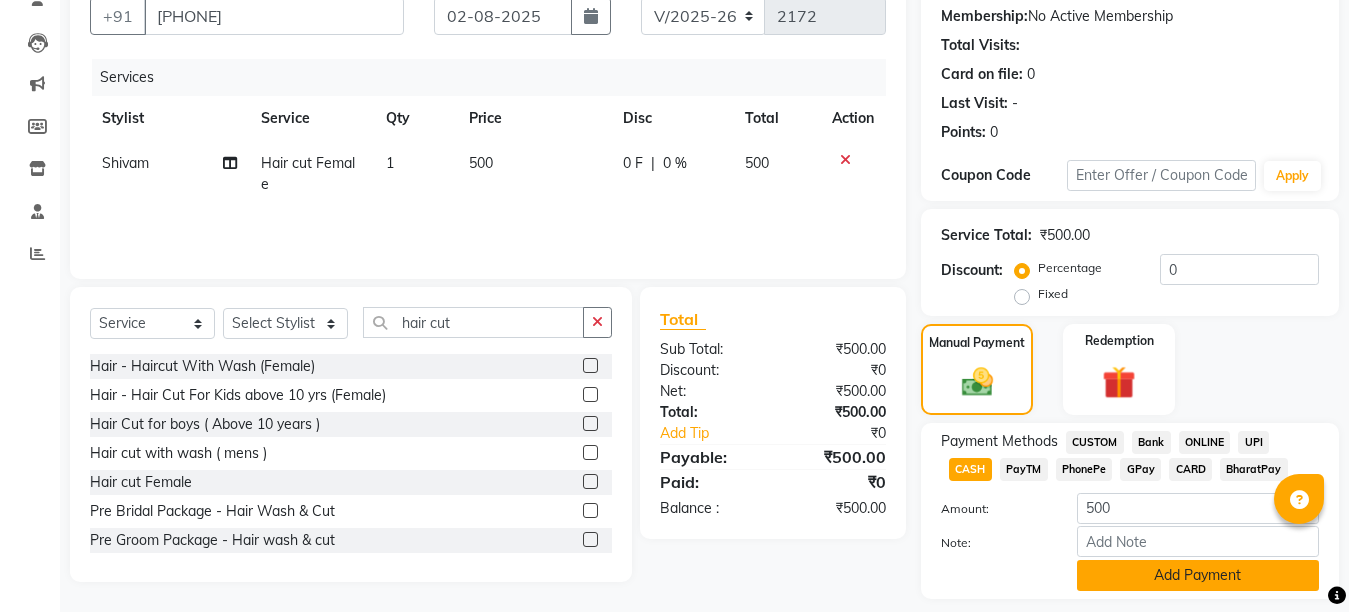click on "Add Payment" 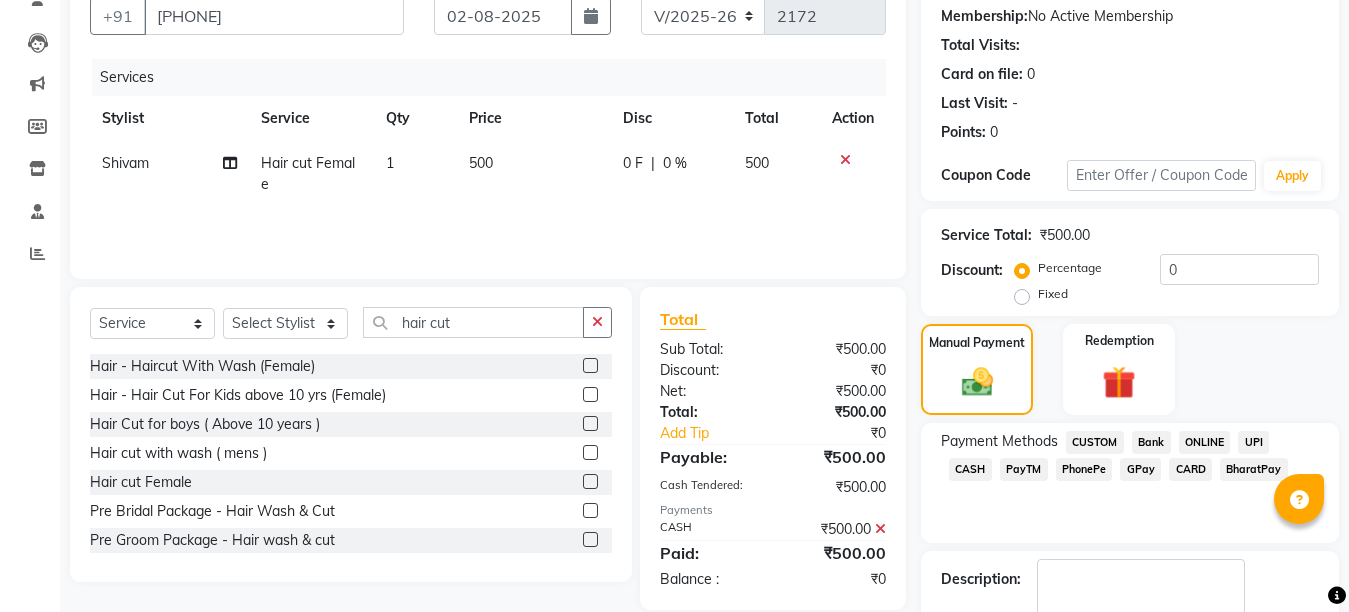 scroll, scrollTop: 304, scrollLeft: 0, axis: vertical 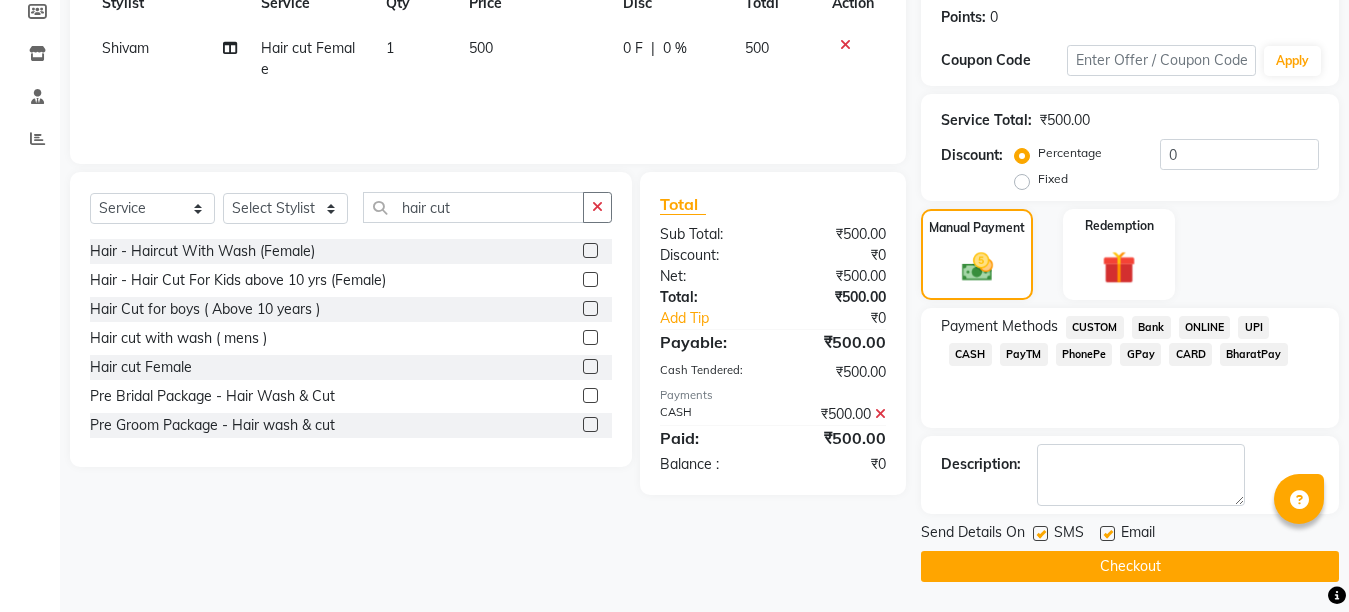 click 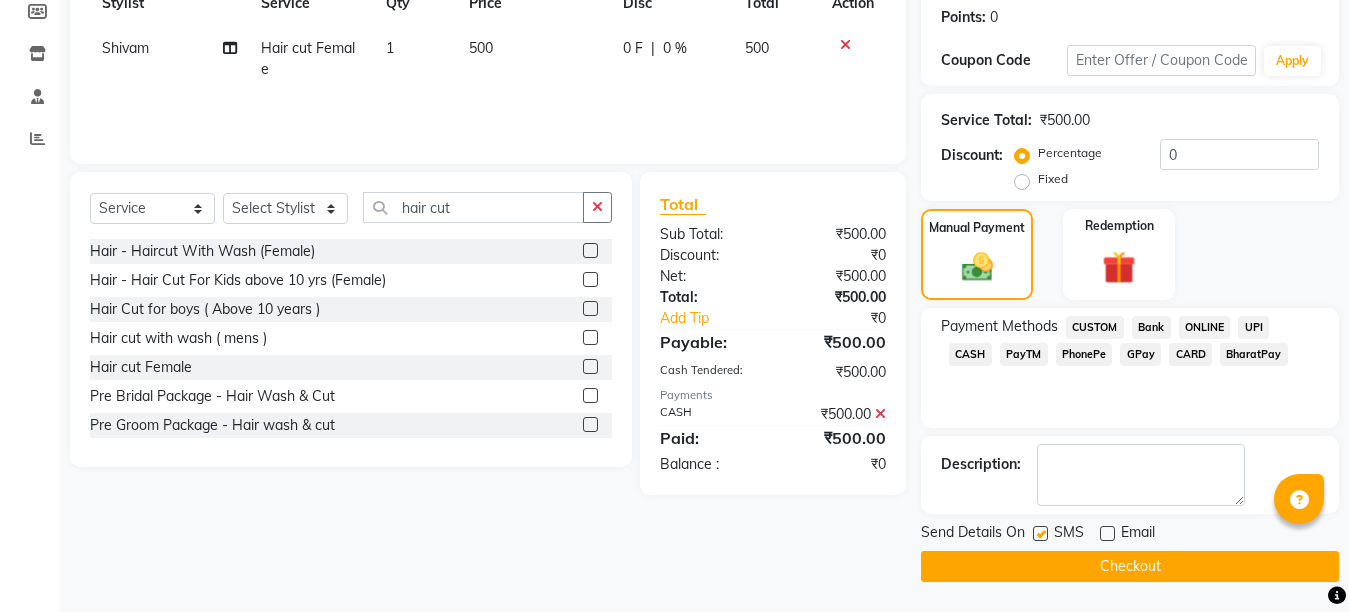 click on "Checkout" 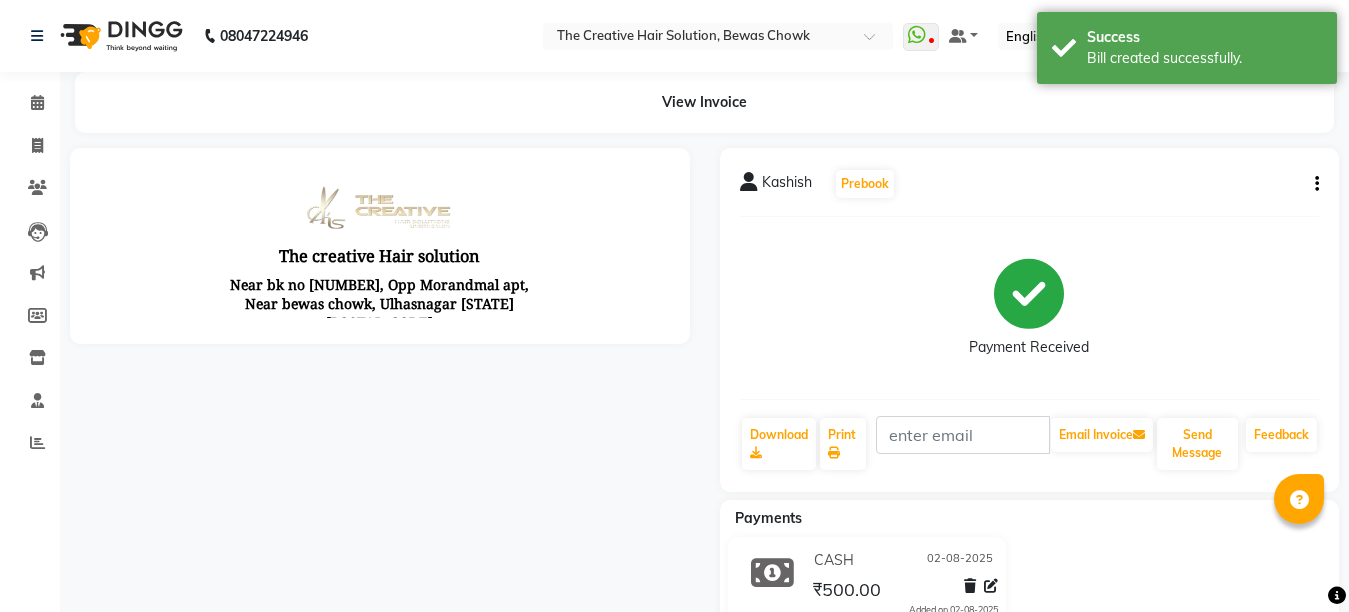 scroll, scrollTop: 0, scrollLeft: 0, axis: both 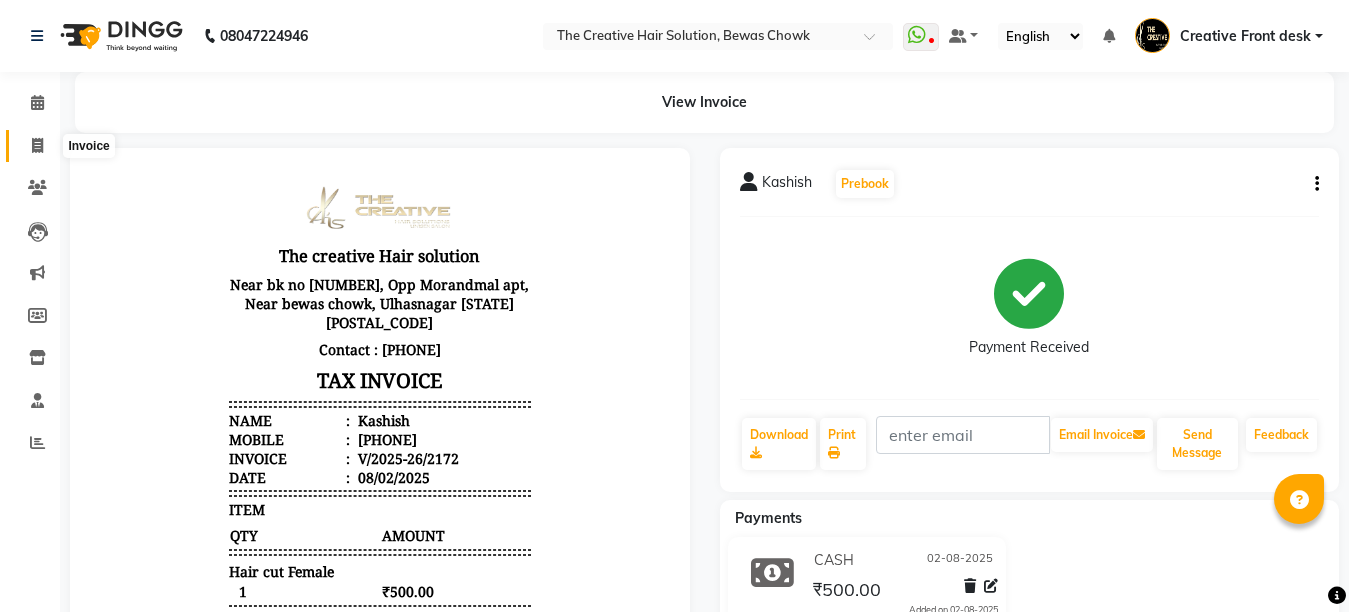 click 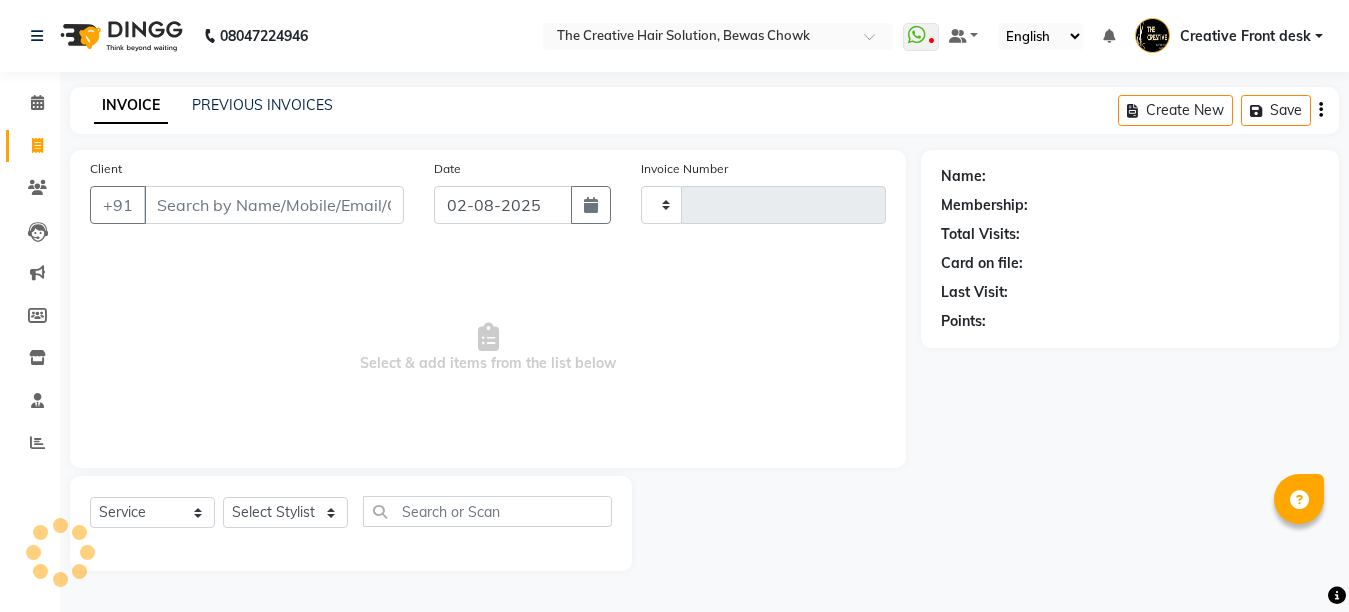 type on "2173" 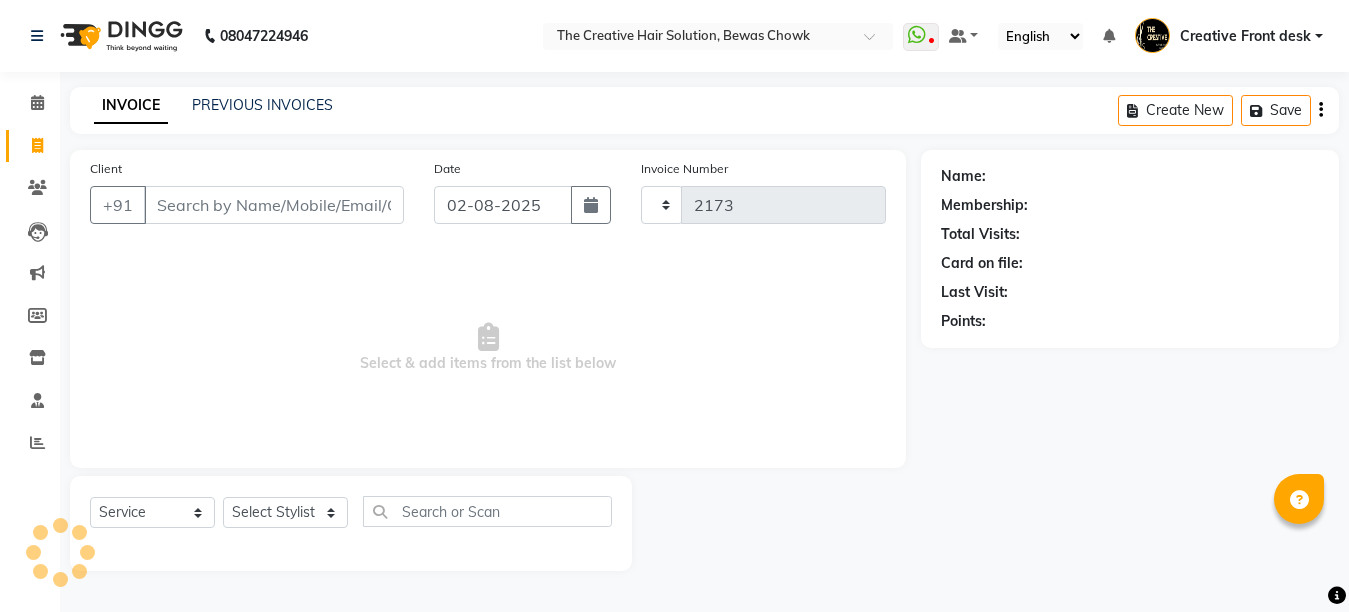 select on "146" 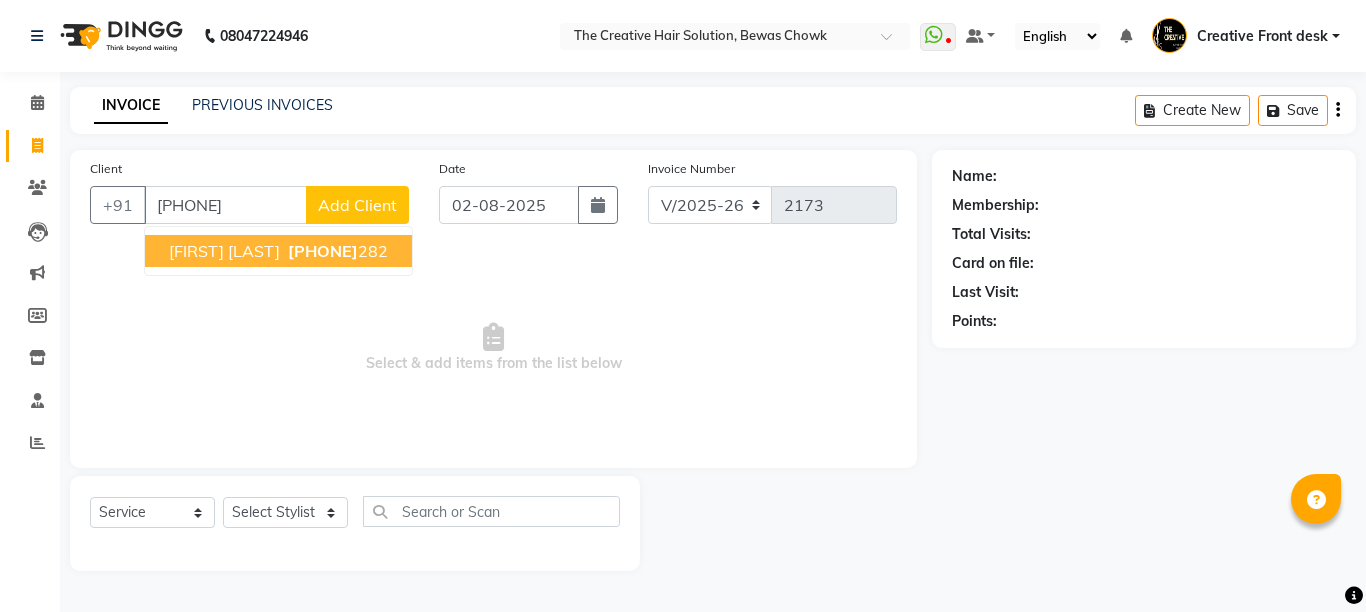 click on "[FIRST] [LAST] [PHONE]" at bounding box center [278, 251] 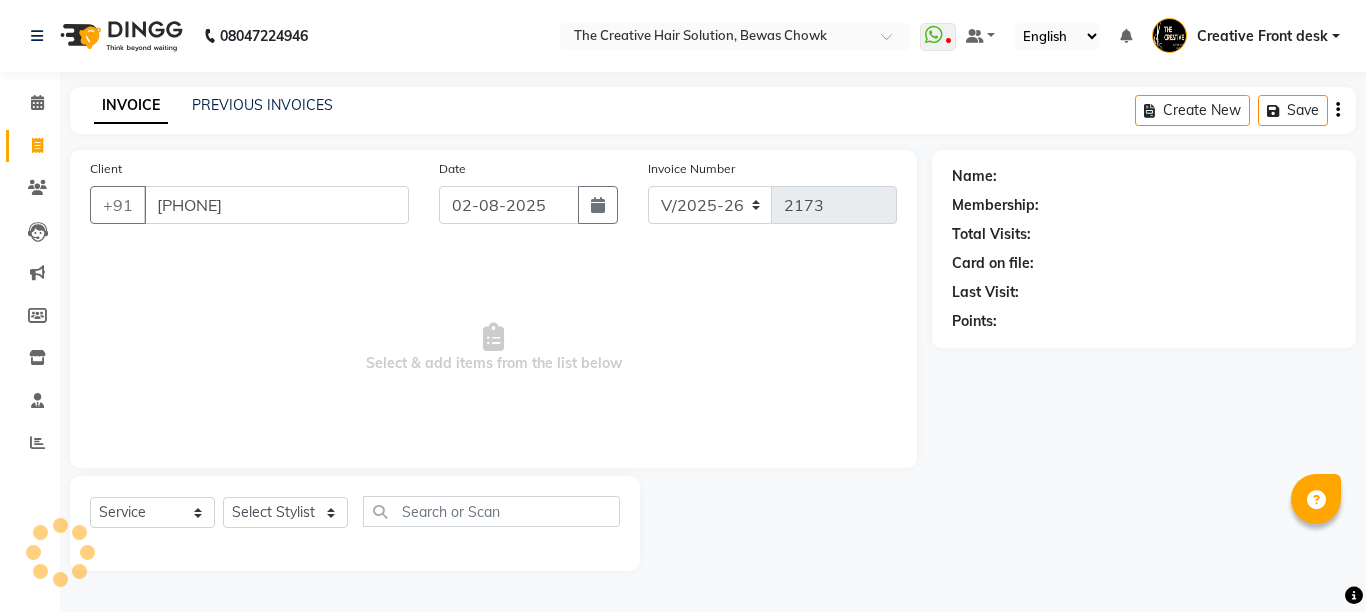 type on "[PHONE]" 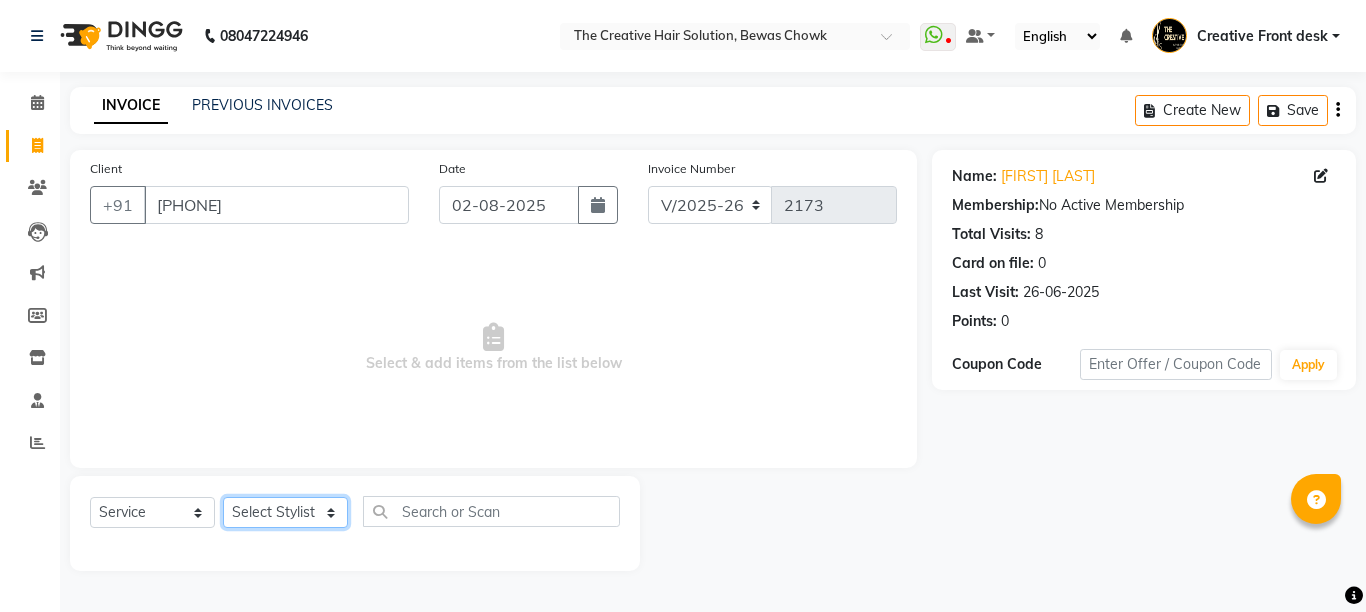 click on "Select Stylist Ankit Creative Front desk Deepak Firoz Geeta Golu Nisha Prince Priyanka Satyam Savita Shivam Shubham Sonu Sir Swapnil Taruna Panjwani Umesh Vidya" 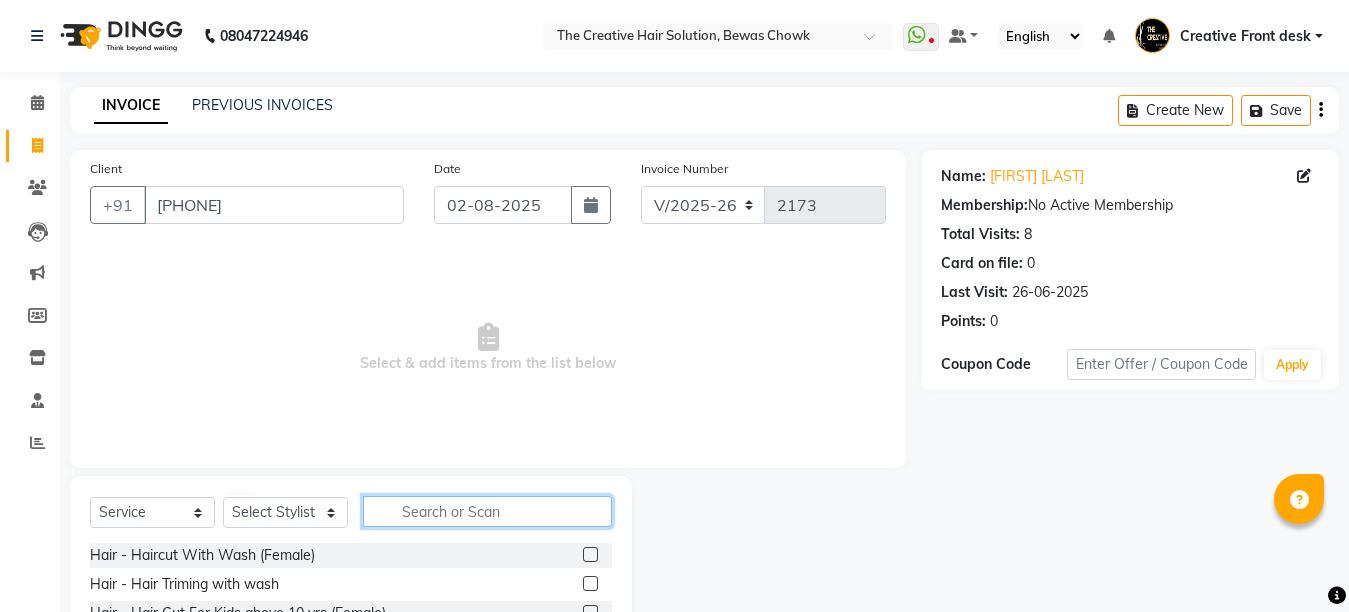 click 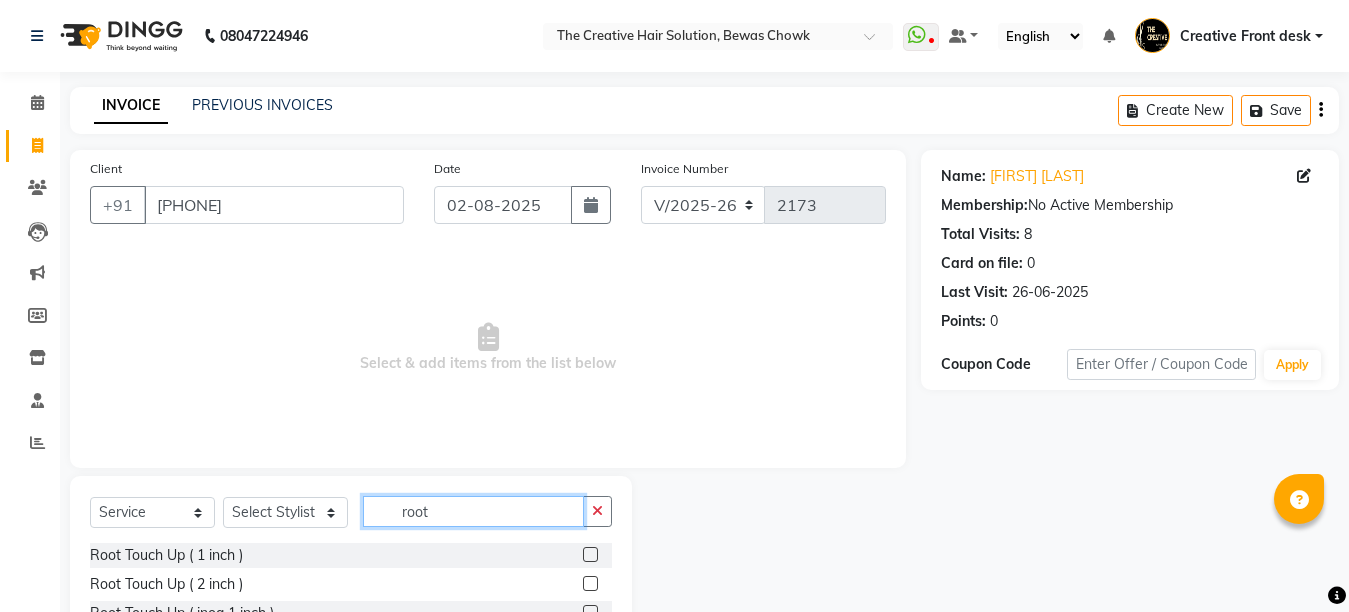 type on "root" 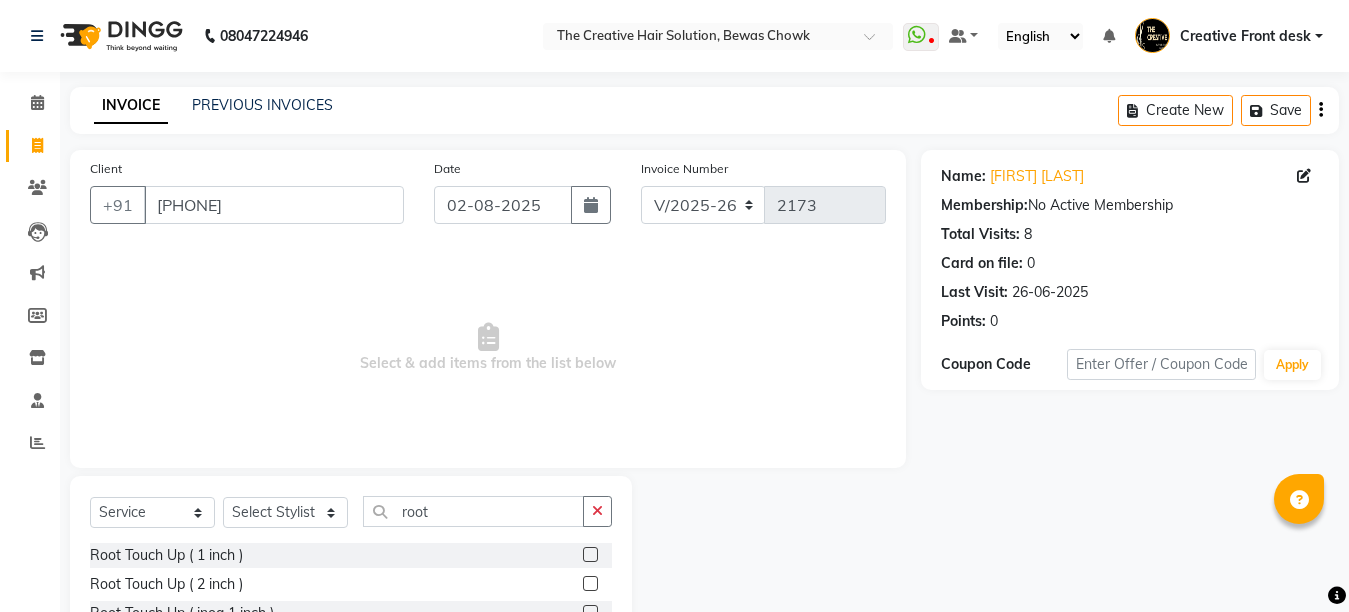 click 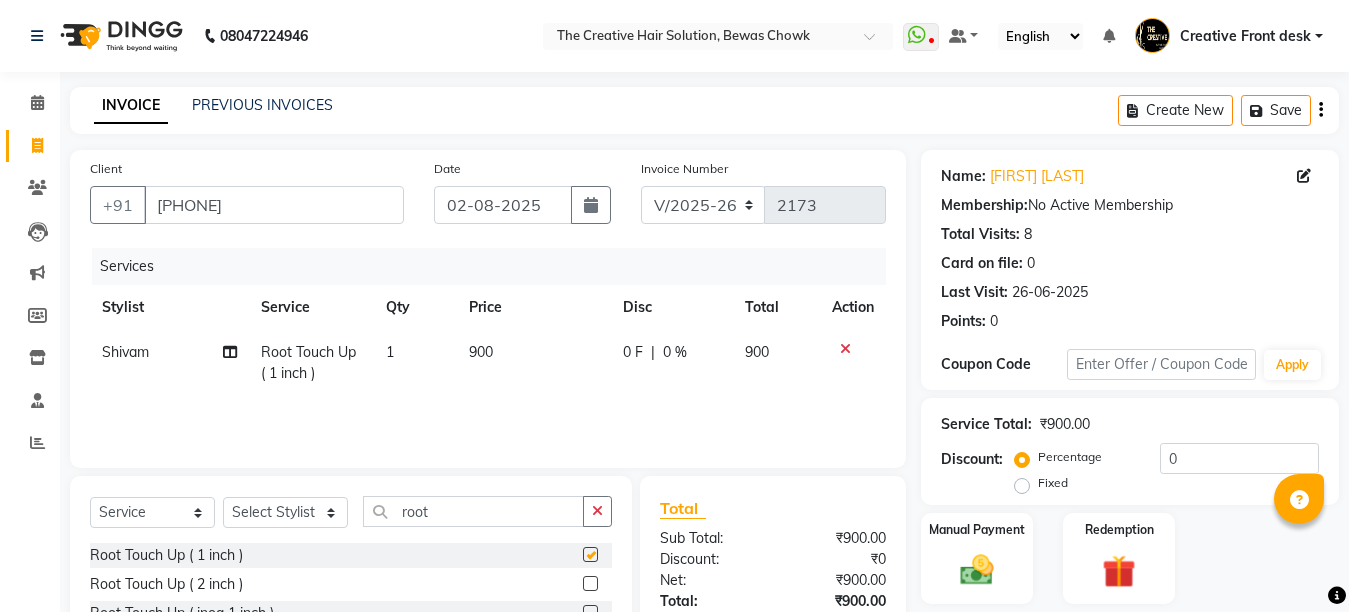 checkbox on "false" 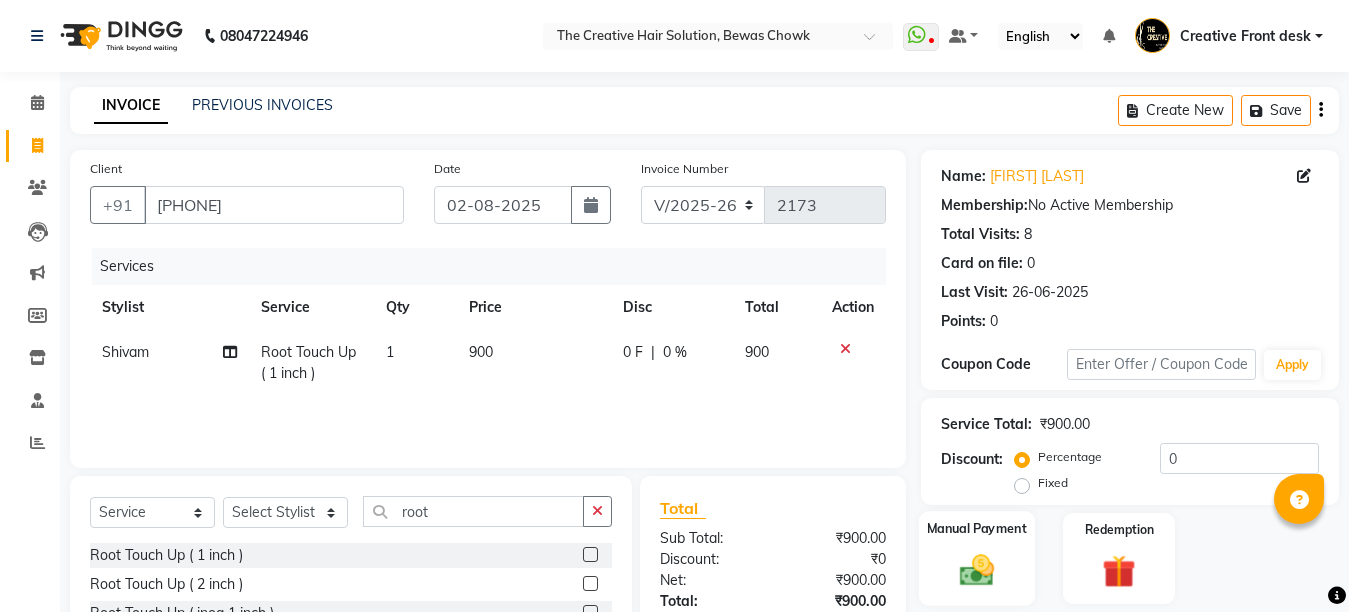 click on "Manual Payment" 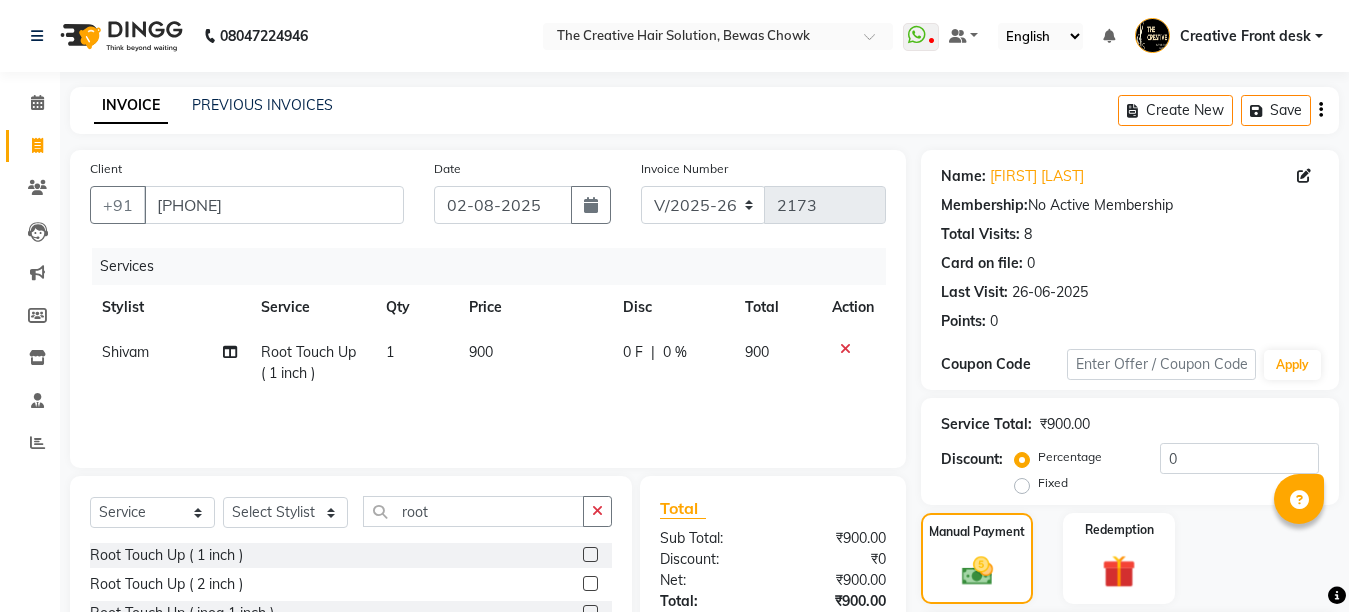 scroll, scrollTop: 191, scrollLeft: 0, axis: vertical 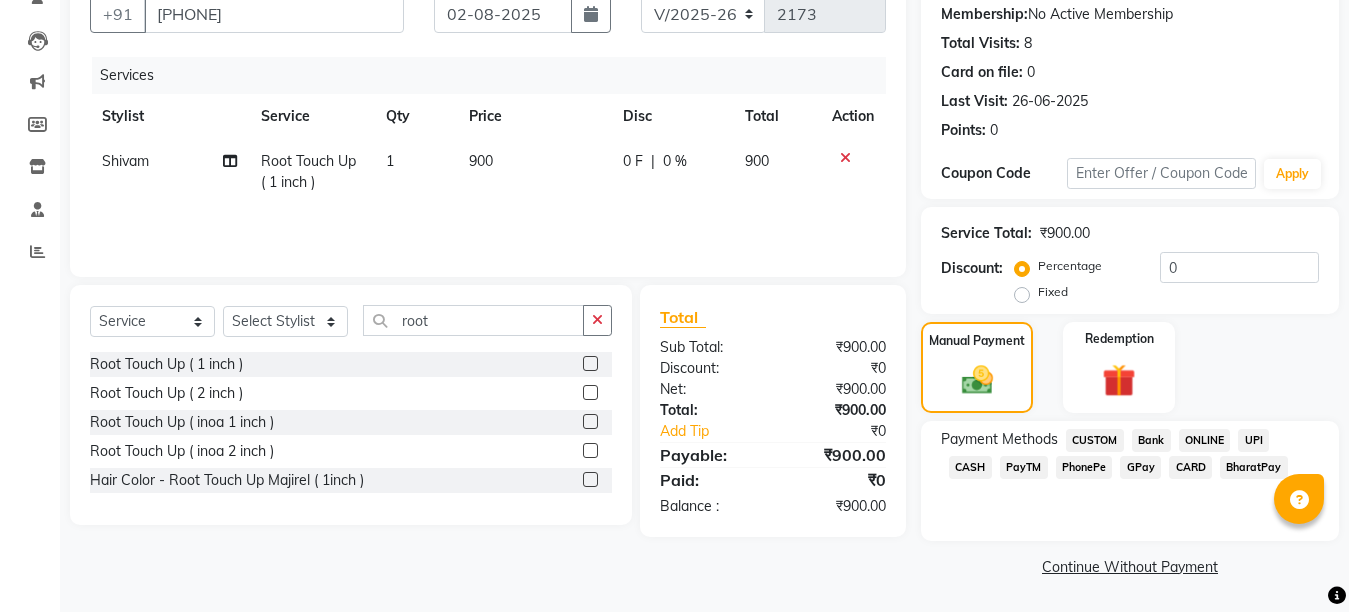 click on "CASH" 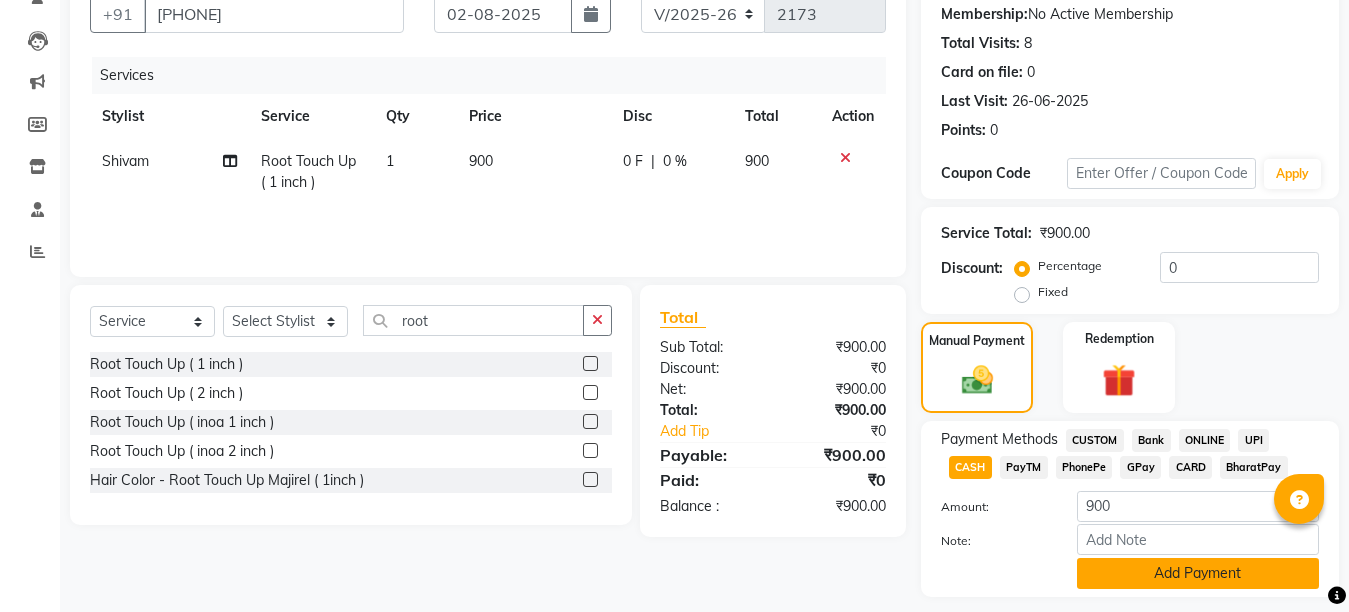 click on "Add Payment" 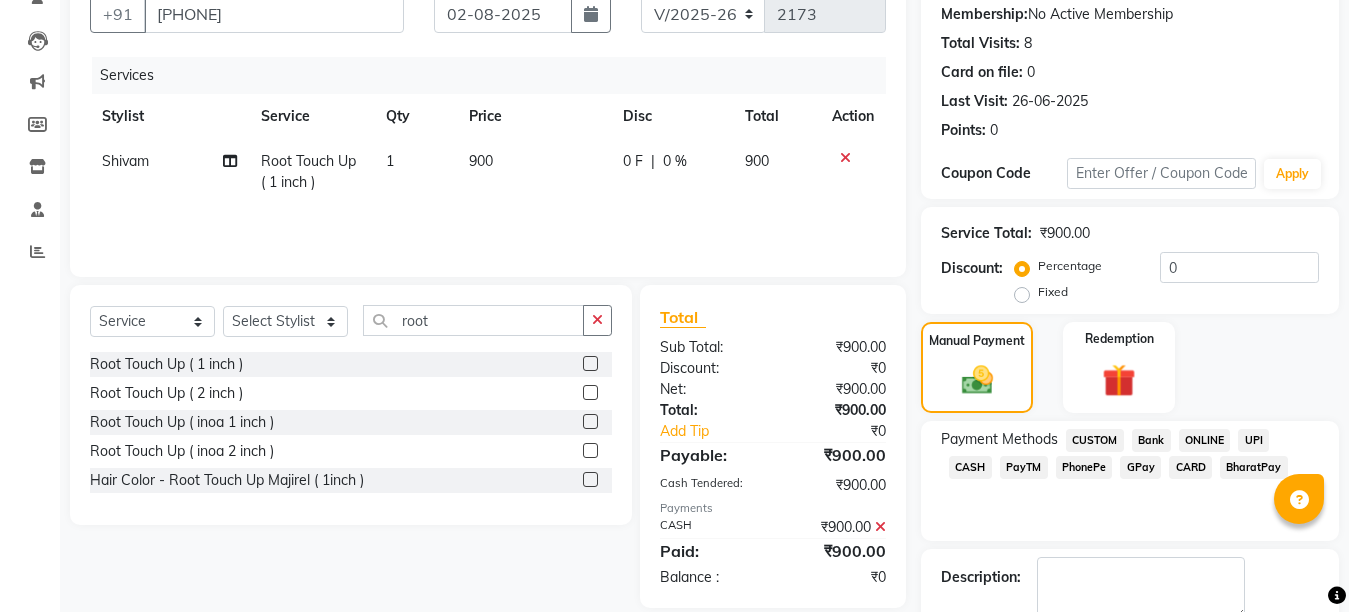 scroll, scrollTop: 304, scrollLeft: 0, axis: vertical 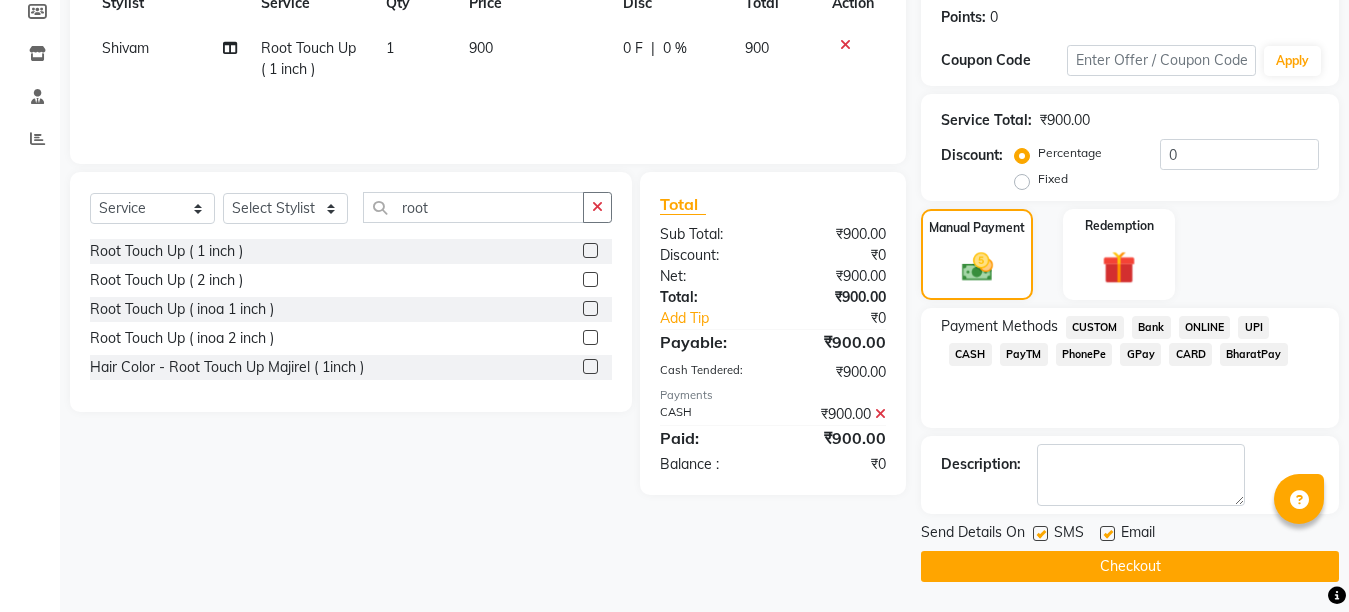 click 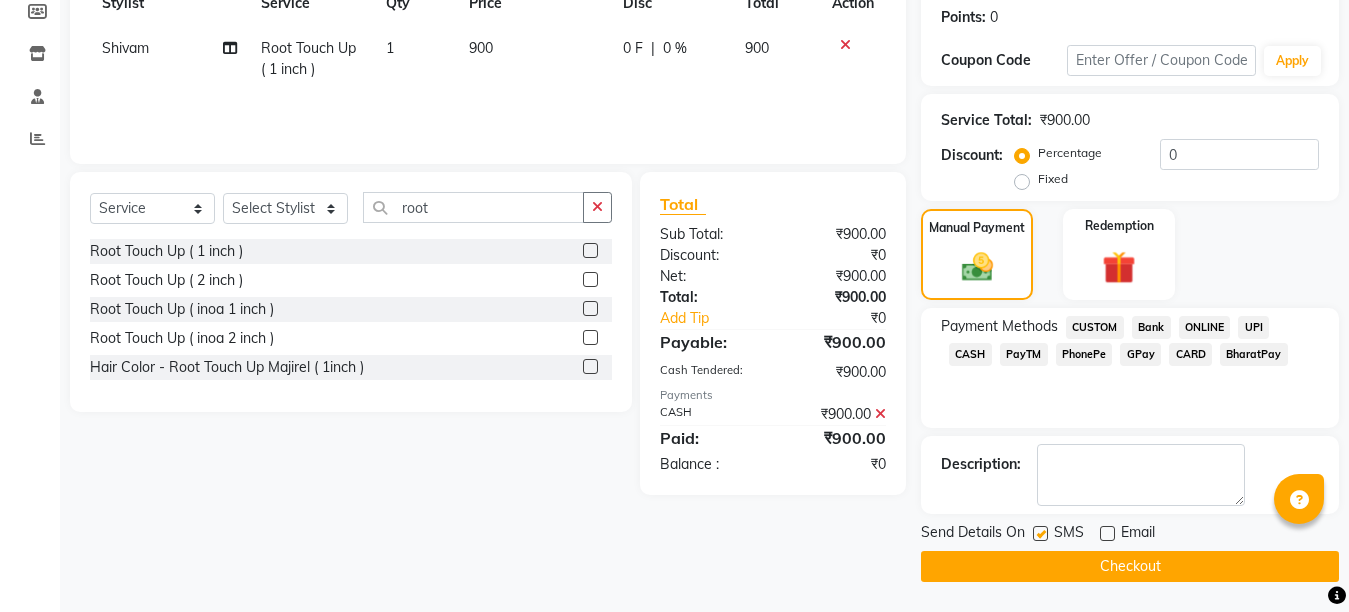 click on "INVOICE PREVIOUS INVOICES Create New   Save  Client +[PHONE] Date [DATE] Invoice Number V/[YEAR] V/[YEAR]-[YEAR] [NUMBER] Services Stylist Service Qty Price Disc Total Action Shivam Root Touch Up ( 1 inch ) 1 900 0 F | 0 % 900 Select  Service  Product  Membership  Package Voucher Prepaid Gift Card  Select Stylist Ankit Creative Front desk Deepak Firoz Geeta Golu Nisha Prince Priyanka Satyam Savita Shivam Shubham Sonu Sir Swapnil [FIRST] [LAST] Umesh Vidya root Root Touch Up ( 1 inch )  Root Touch Up ( 2 inch )  Root Touch Up ( inoa 1 inch )  Root Touch Up (  inoa 2 inch )  Hair Color - Root Touch Up Majirel  ( 1inch )  Total Sub Total: ₹900.00 Discount: ₹0 Net: ₹900.00 Total: ₹900.00 Add Tip ₹0 Payable: ₹900.00 Cash Tendered: ₹900.00 Payments CASH [DATE] ₹900.00  Paid: ₹900.00 Balance   : ₹0 Name: [FIRST] [LAST] Membership:  No Active Membership  Total Visits:  8 Card on file:  0 Last Visit:   [DATE] Points:   0  Coupon Code Apply Service Total:  ₹900.00  Discount:  Percentage   Fixed  0" 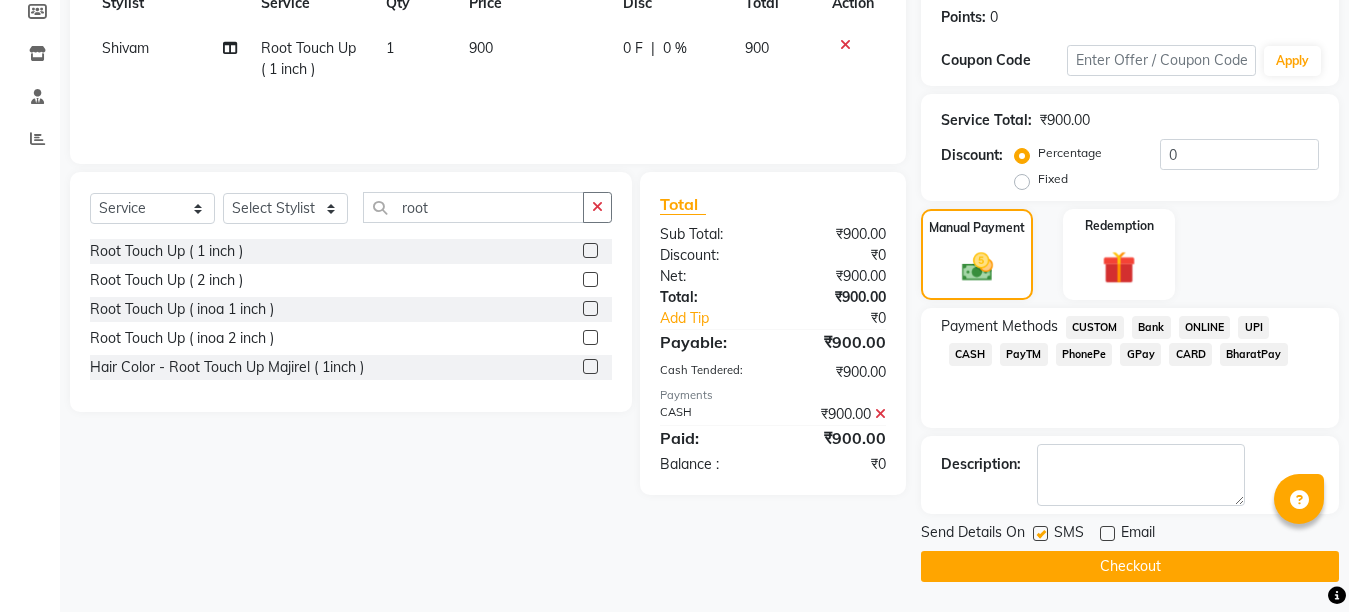 click on "Checkout" 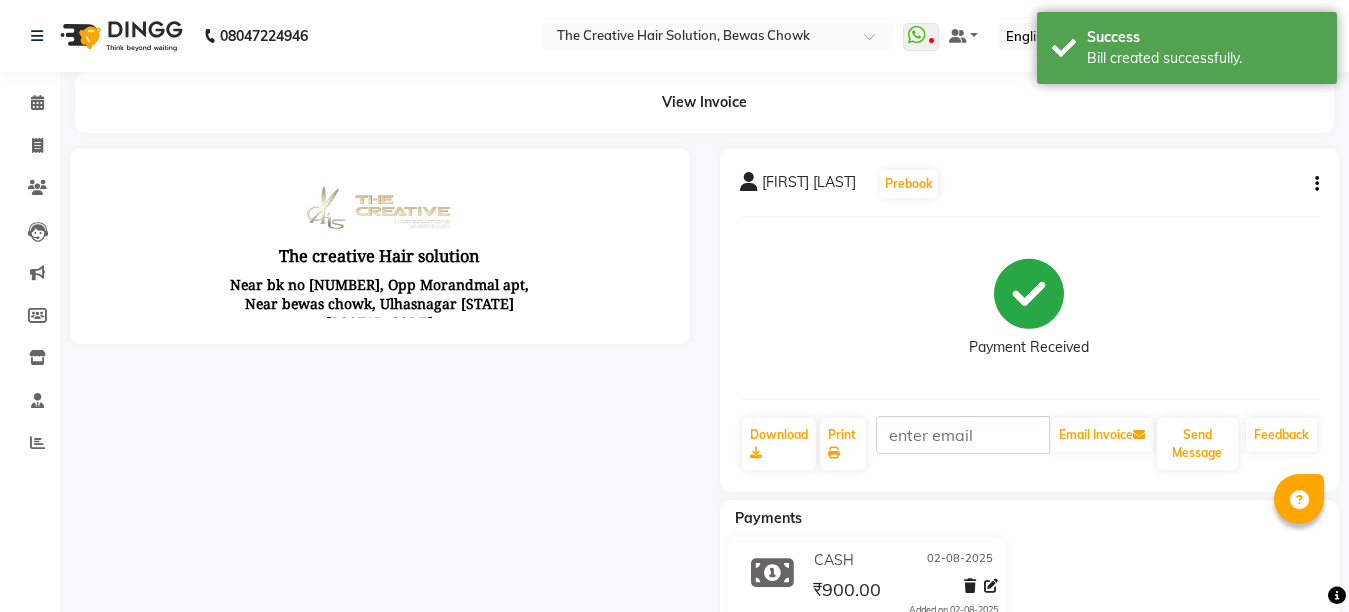 scroll, scrollTop: 0, scrollLeft: 0, axis: both 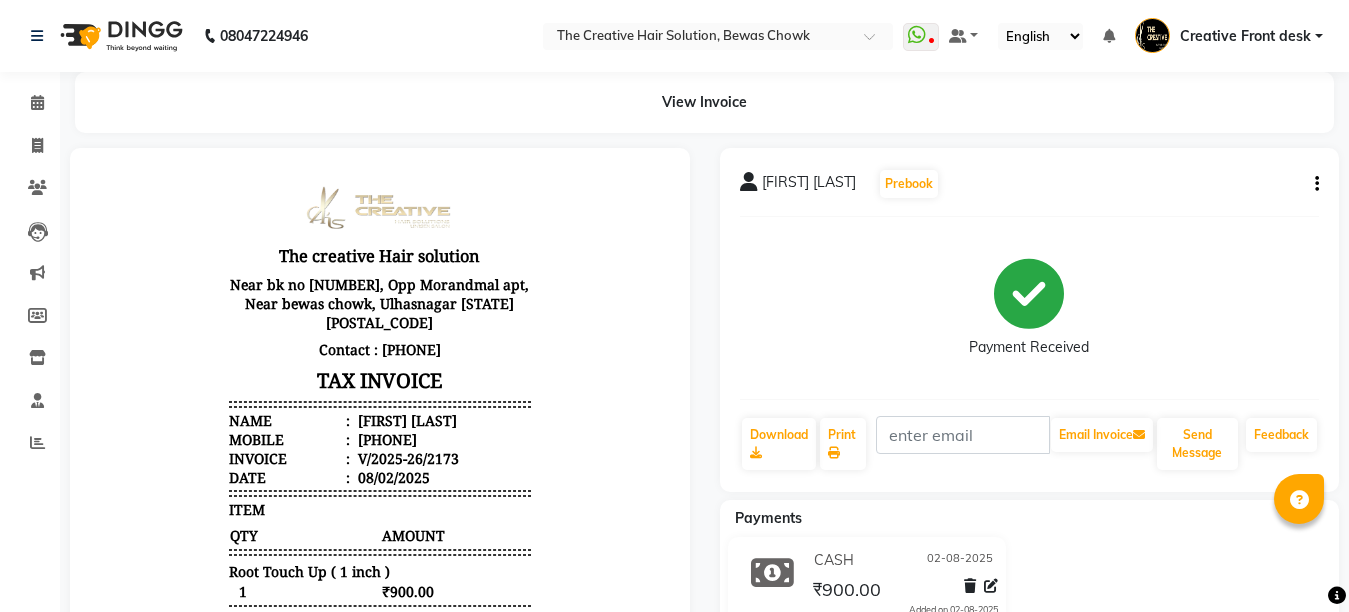 click on "CASH [DATE] ₹900.00  Added on [DATE]" 